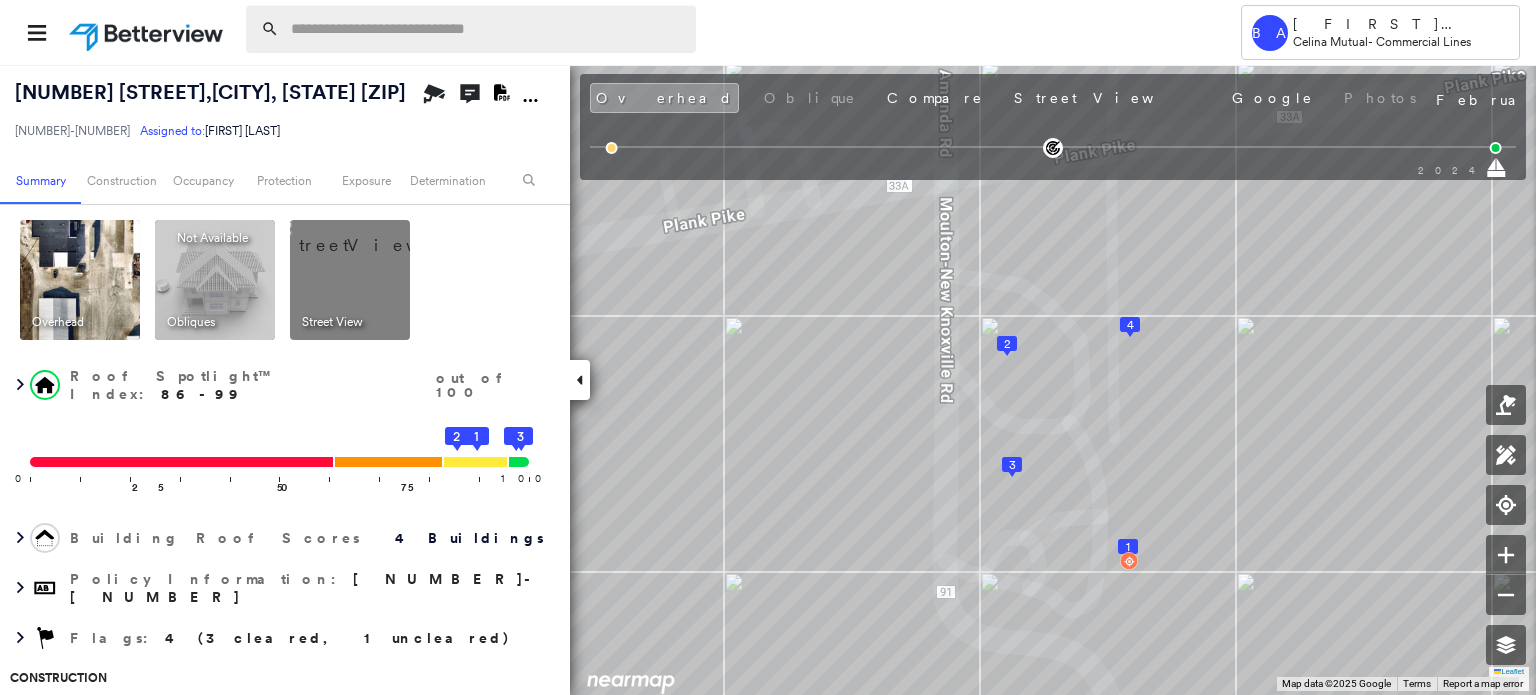 scroll, scrollTop: 0, scrollLeft: 0, axis: both 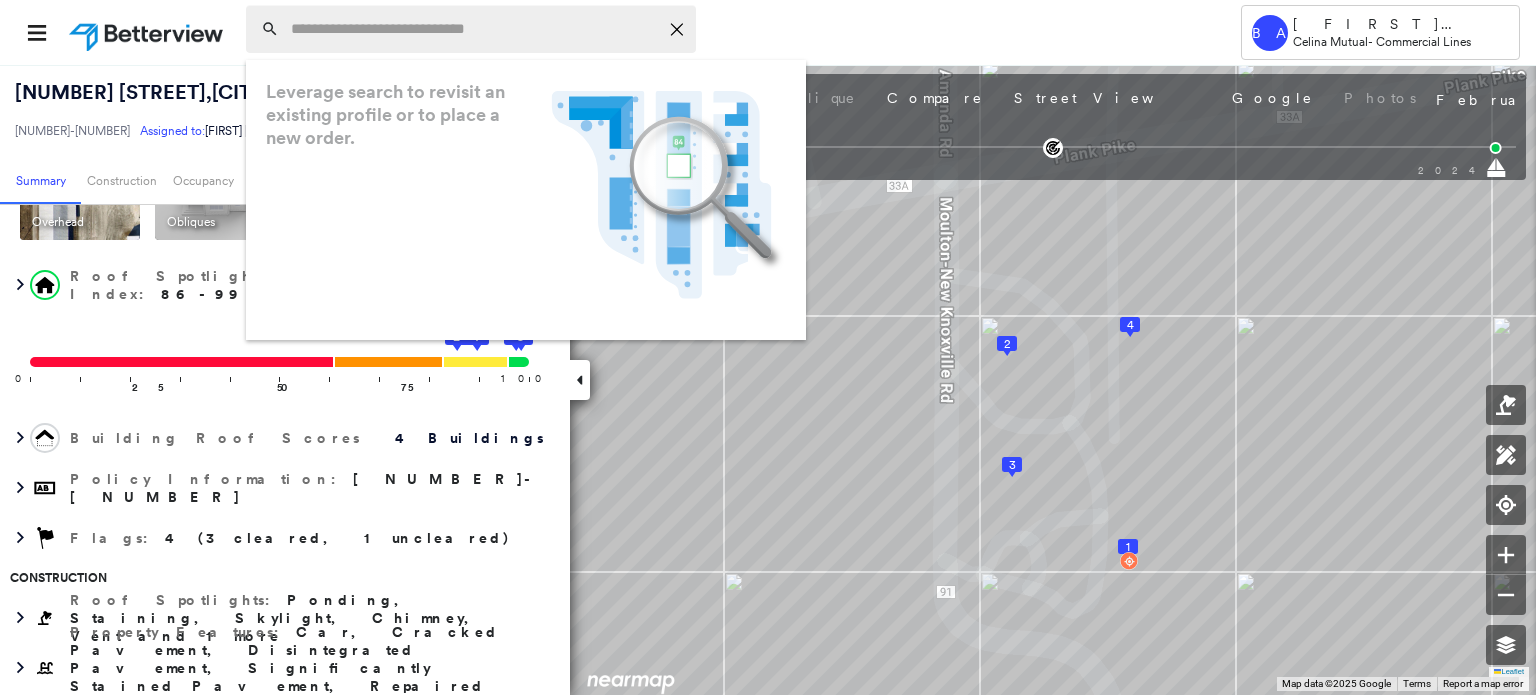 click at bounding box center [474, 29] 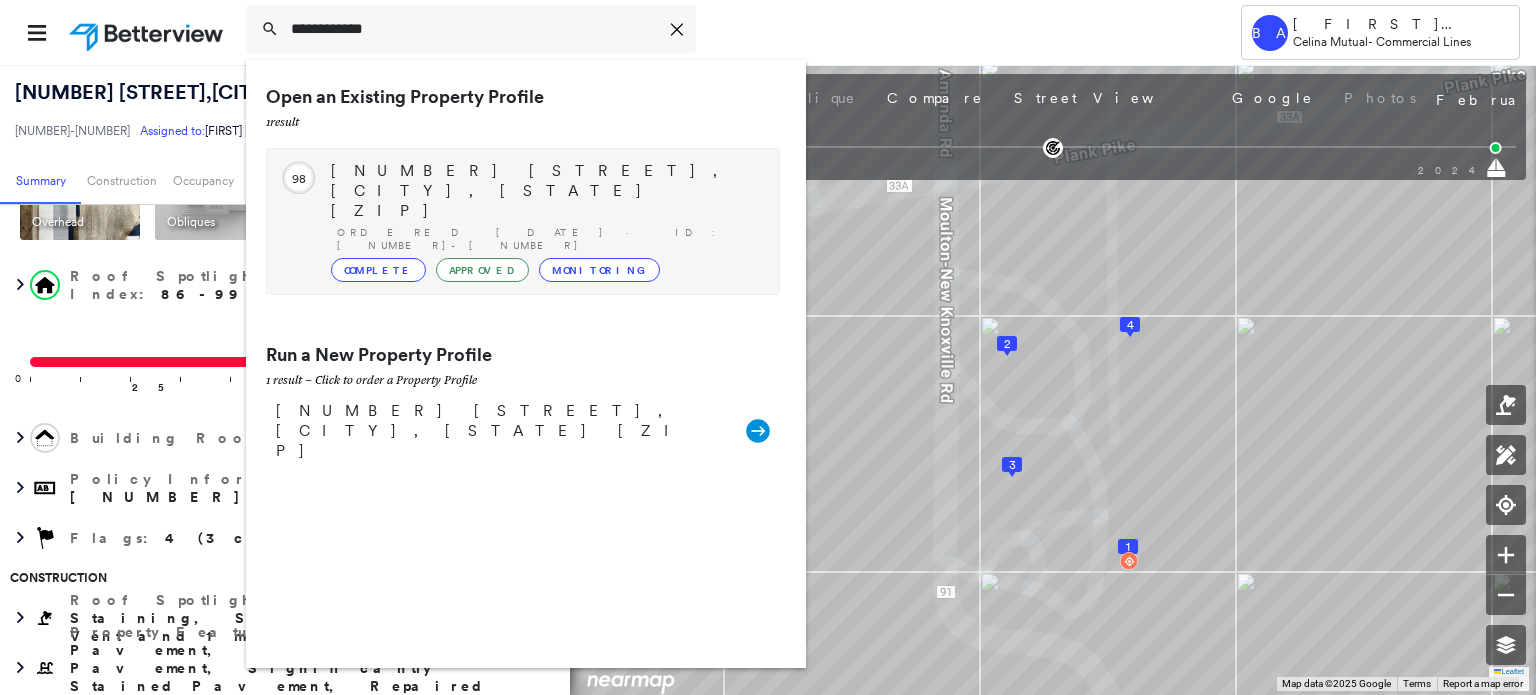 type on "**********" 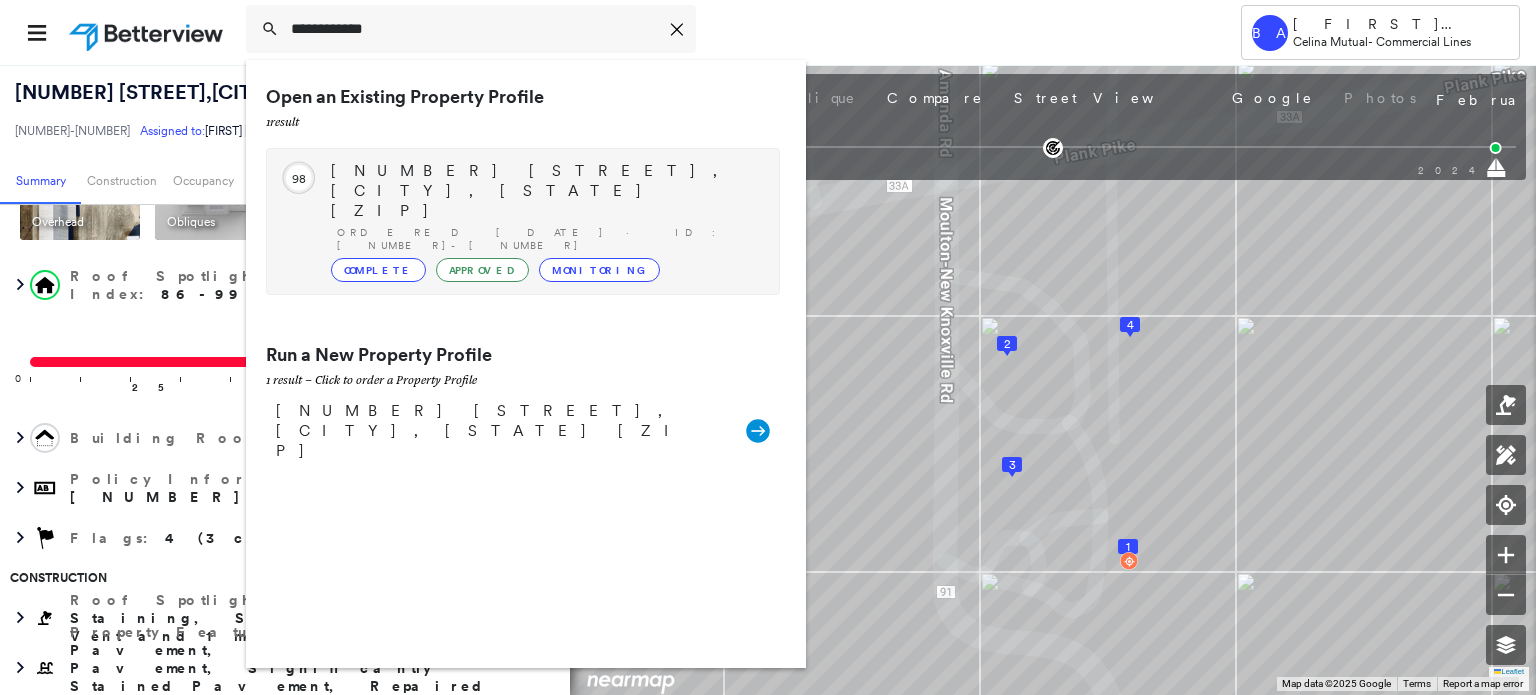 click on "[NUMBER] [STREET], [CITY], [STATE] [ZIP]" at bounding box center (545, 191) 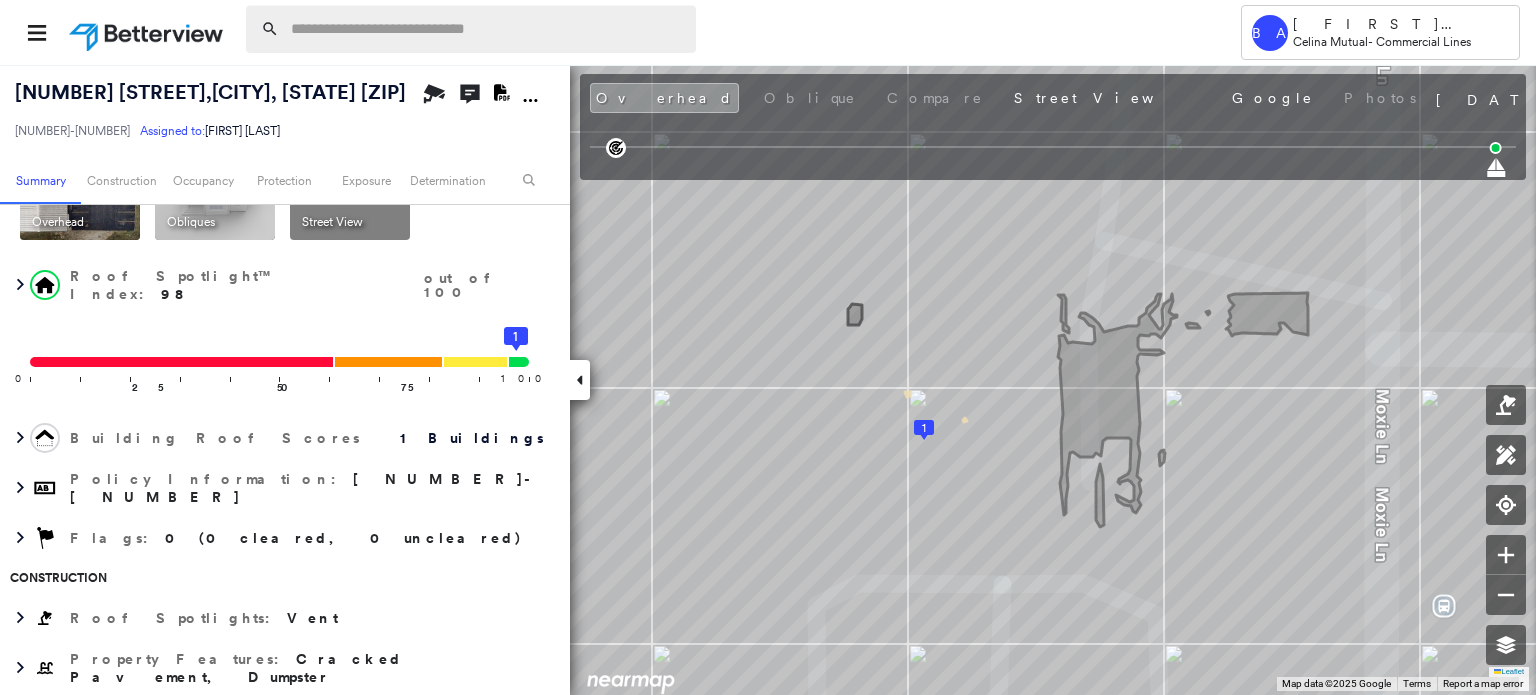 click at bounding box center [487, 29] 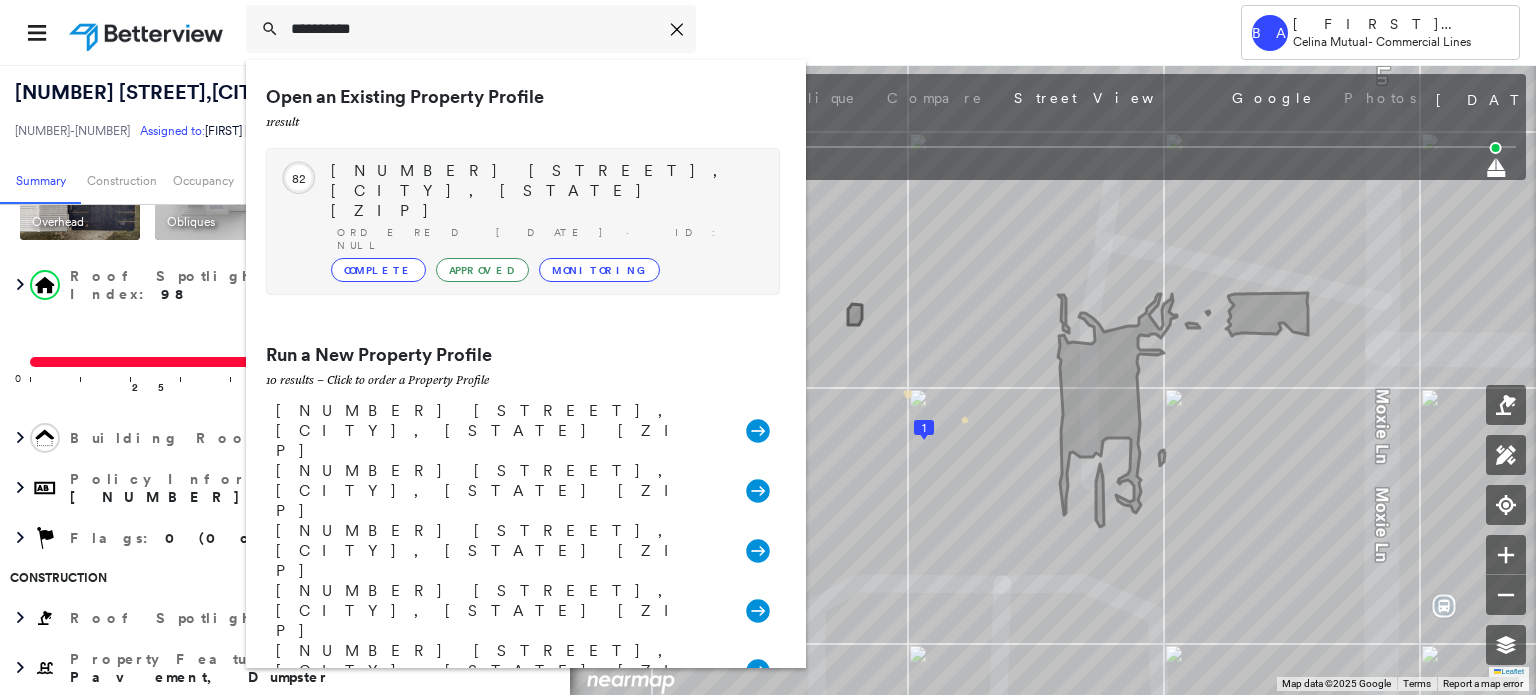 type on "**********" 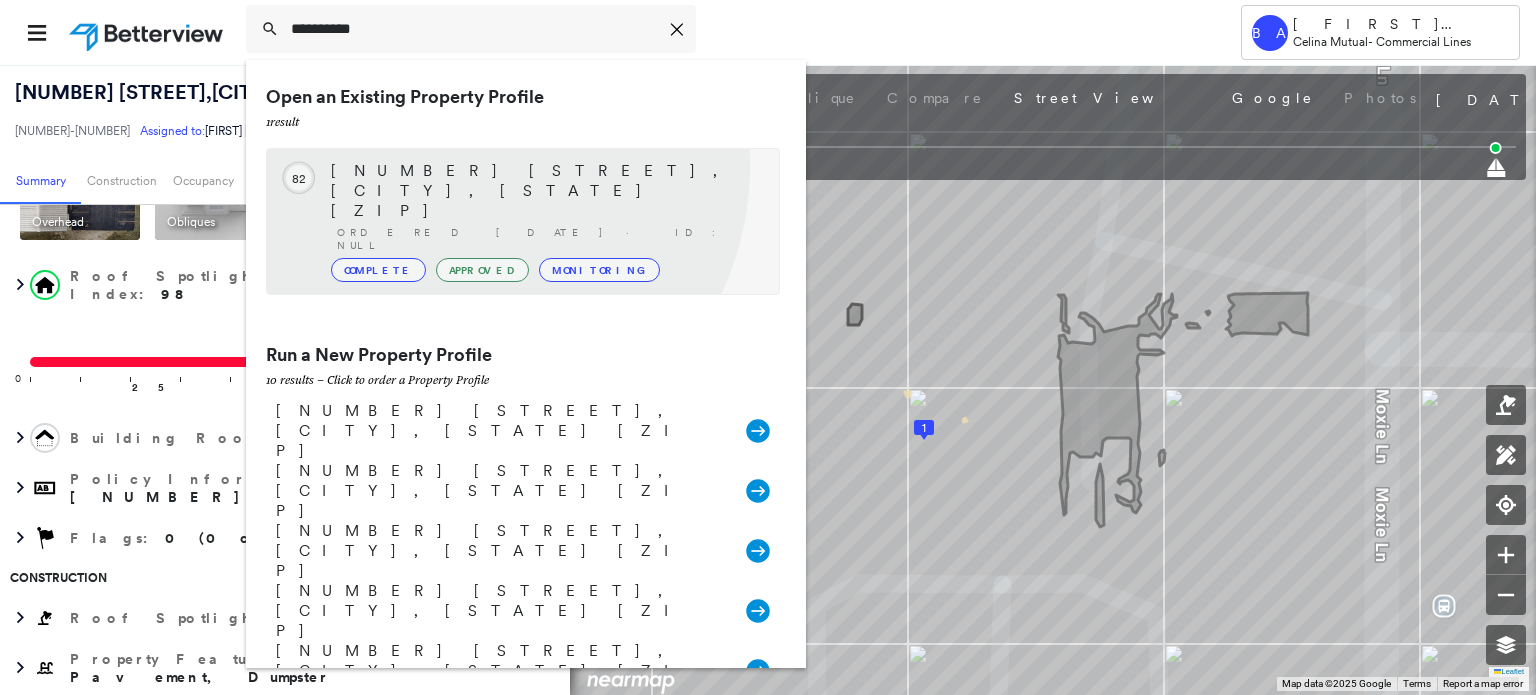 click on "[NUMBER] [STREET], [CITY], [STATE] [ZIP]" at bounding box center (545, 191) 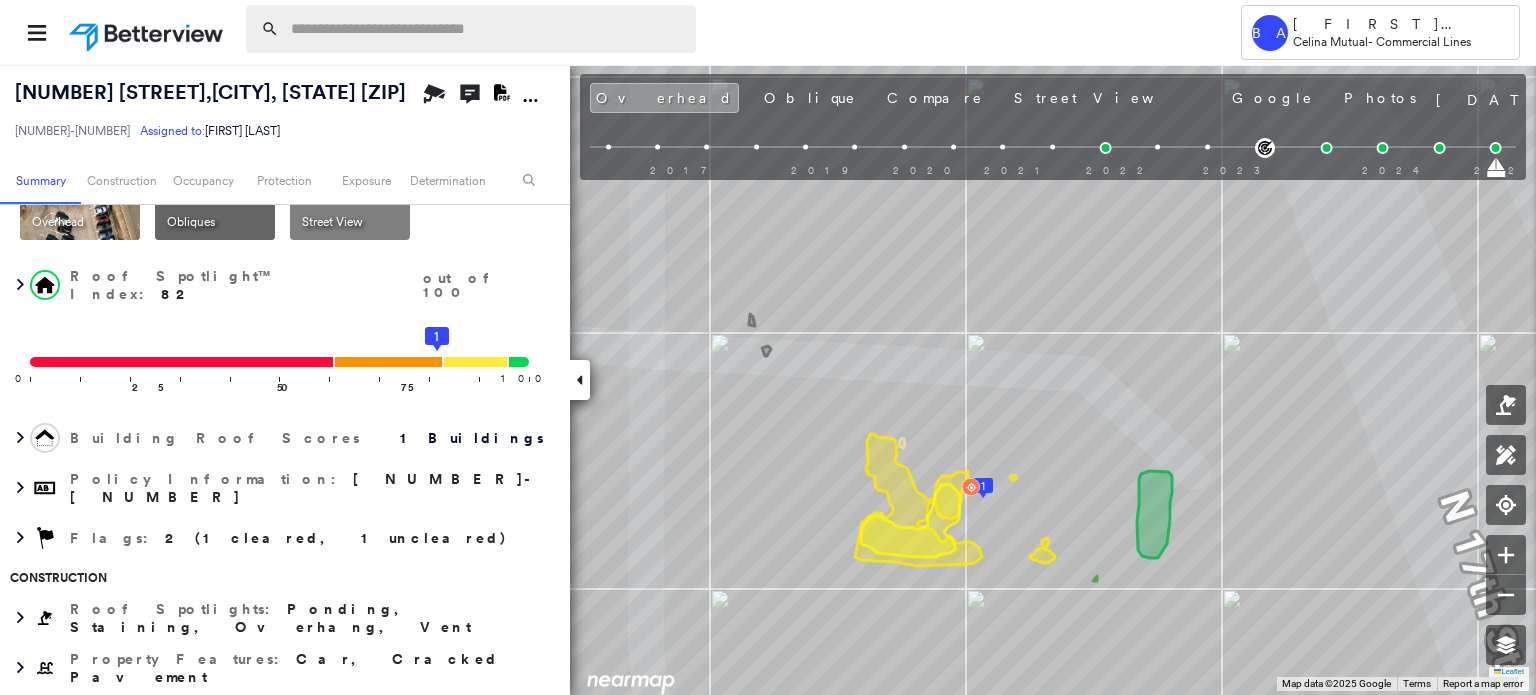 click at bounding box center (487, 29) 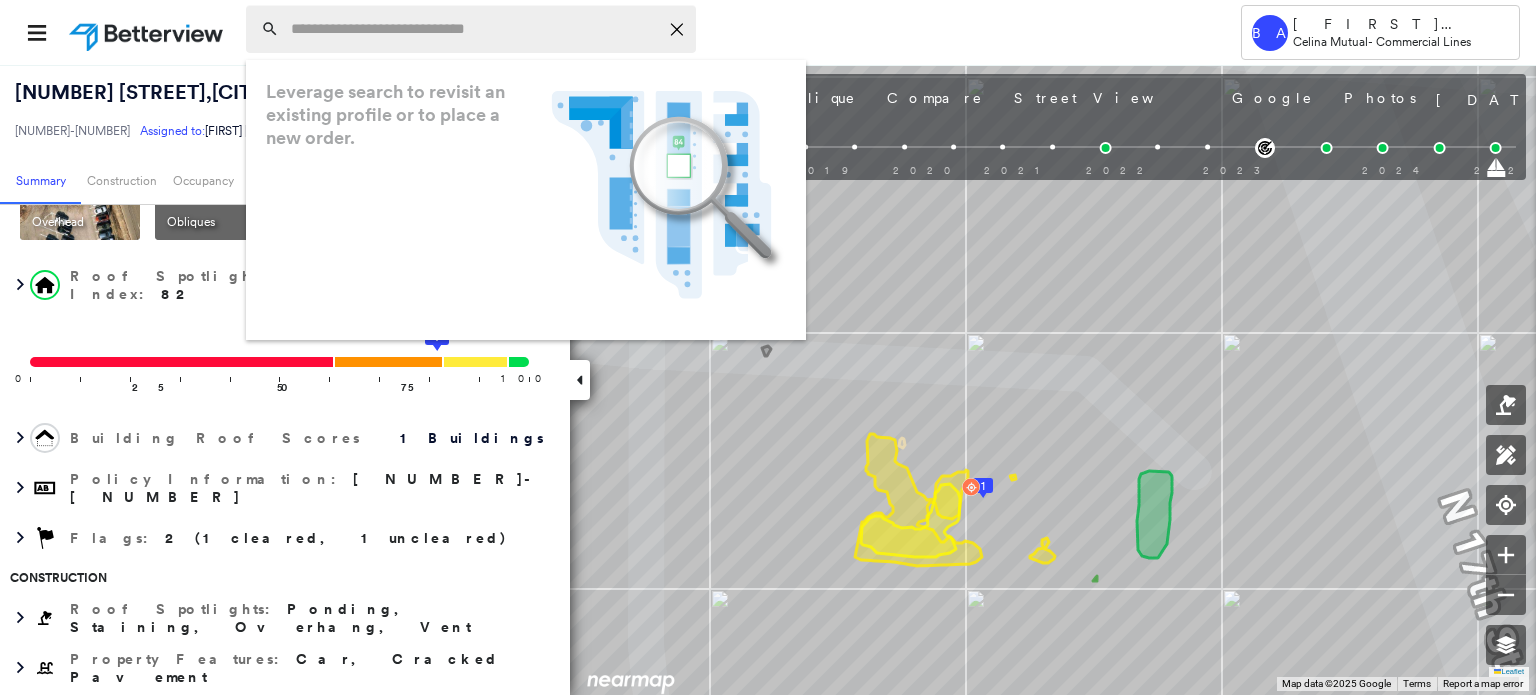 click at bounding box center (474, 29) 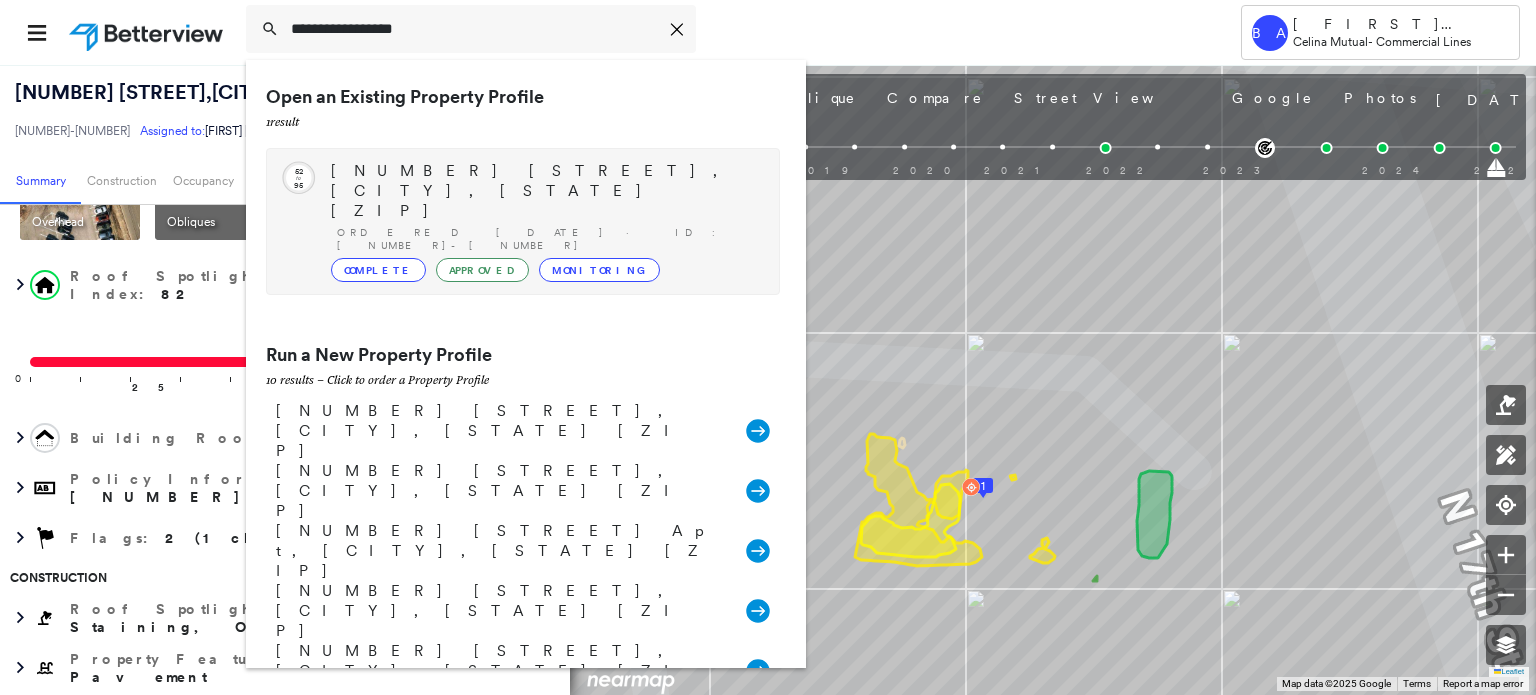 type on "**********" 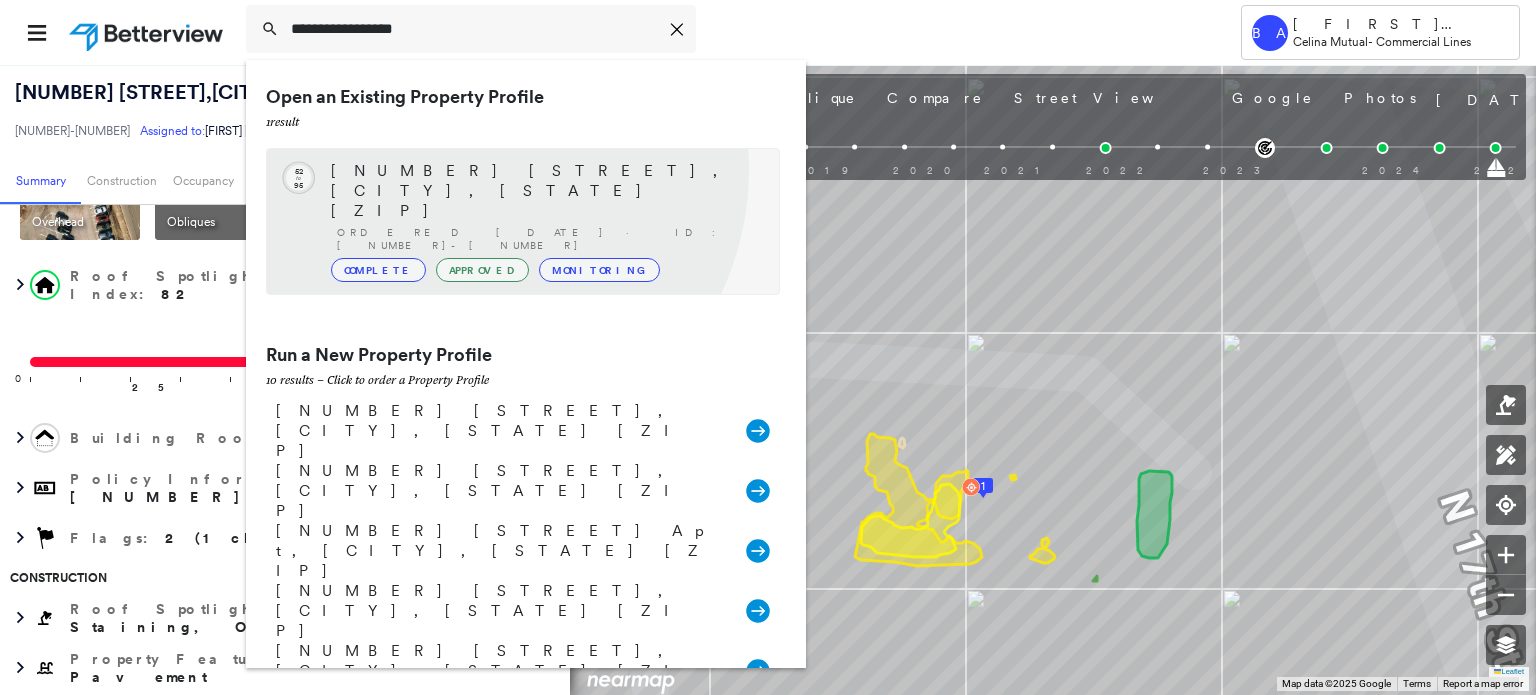 click on "[NUMBER] [STREET], [CITY], [STATE] [ZIP]" at bounding box center (545, 191) 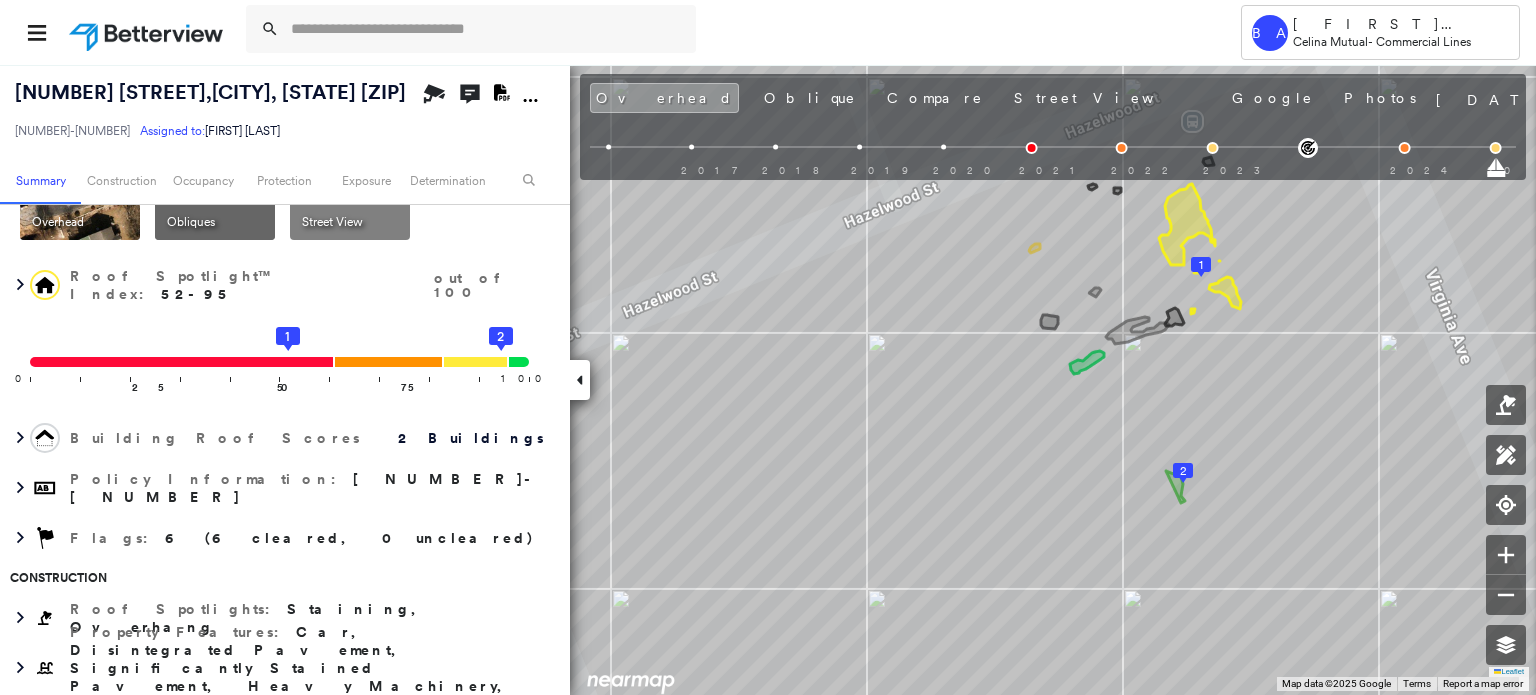 click on "Street View" at bounding box center (332, 222) 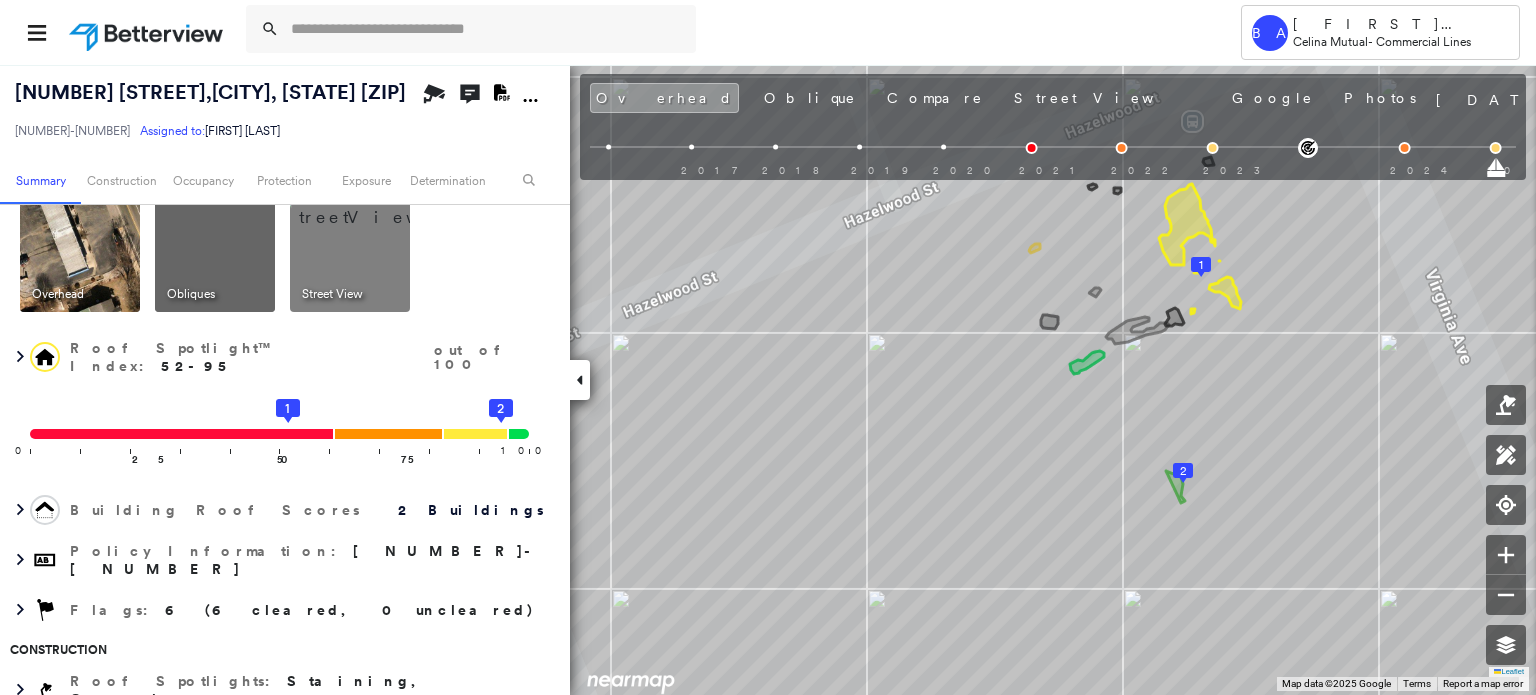 scroll, scrollTop: 0, scrollLeft: 0, axis: both 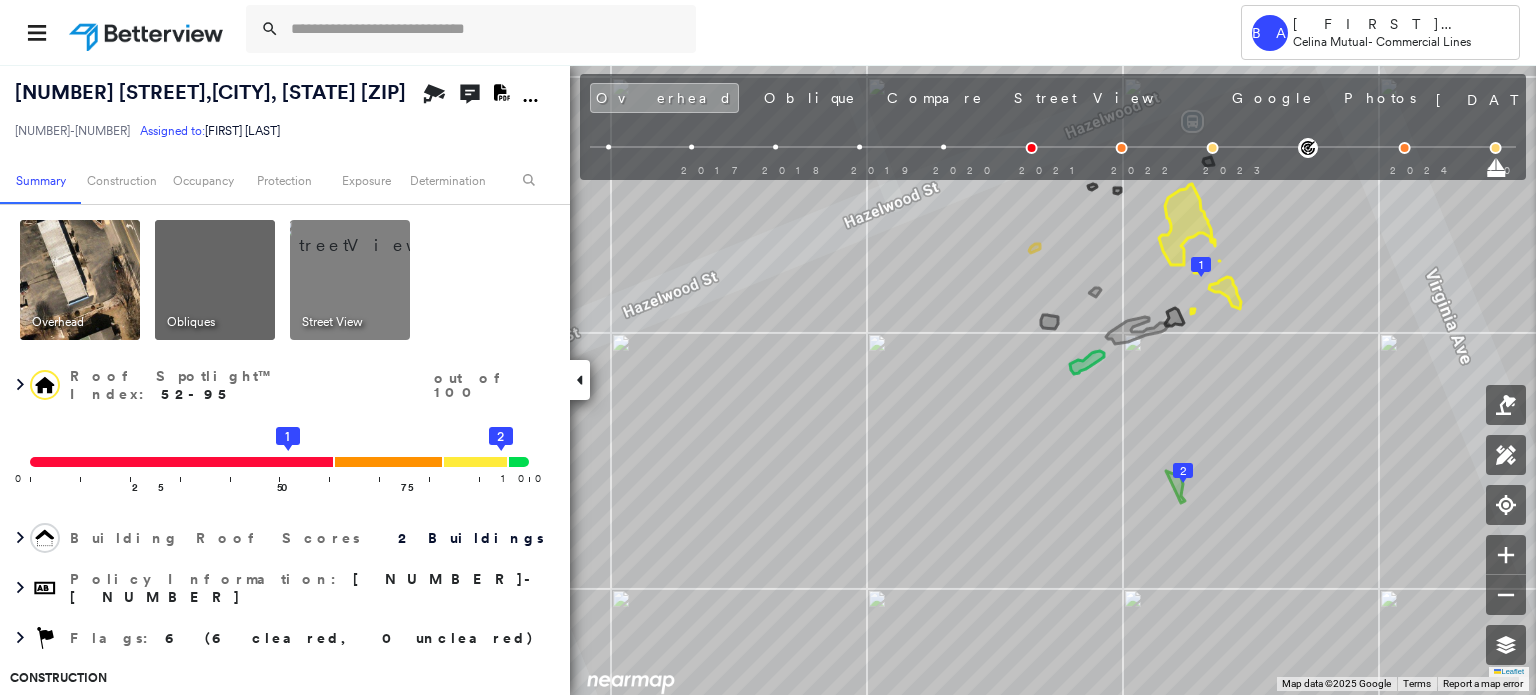 click at bounding box center (374, 235) 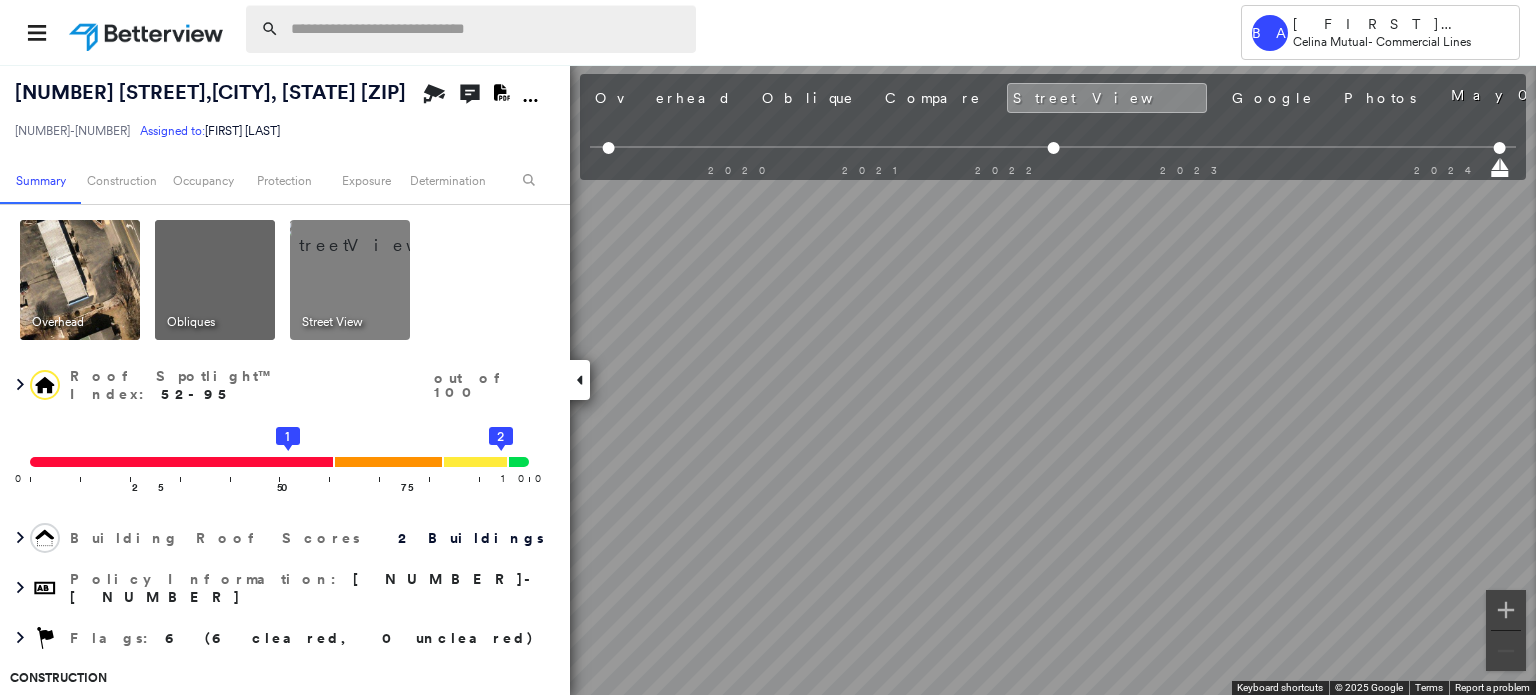 click at bounding box center [487, 29] 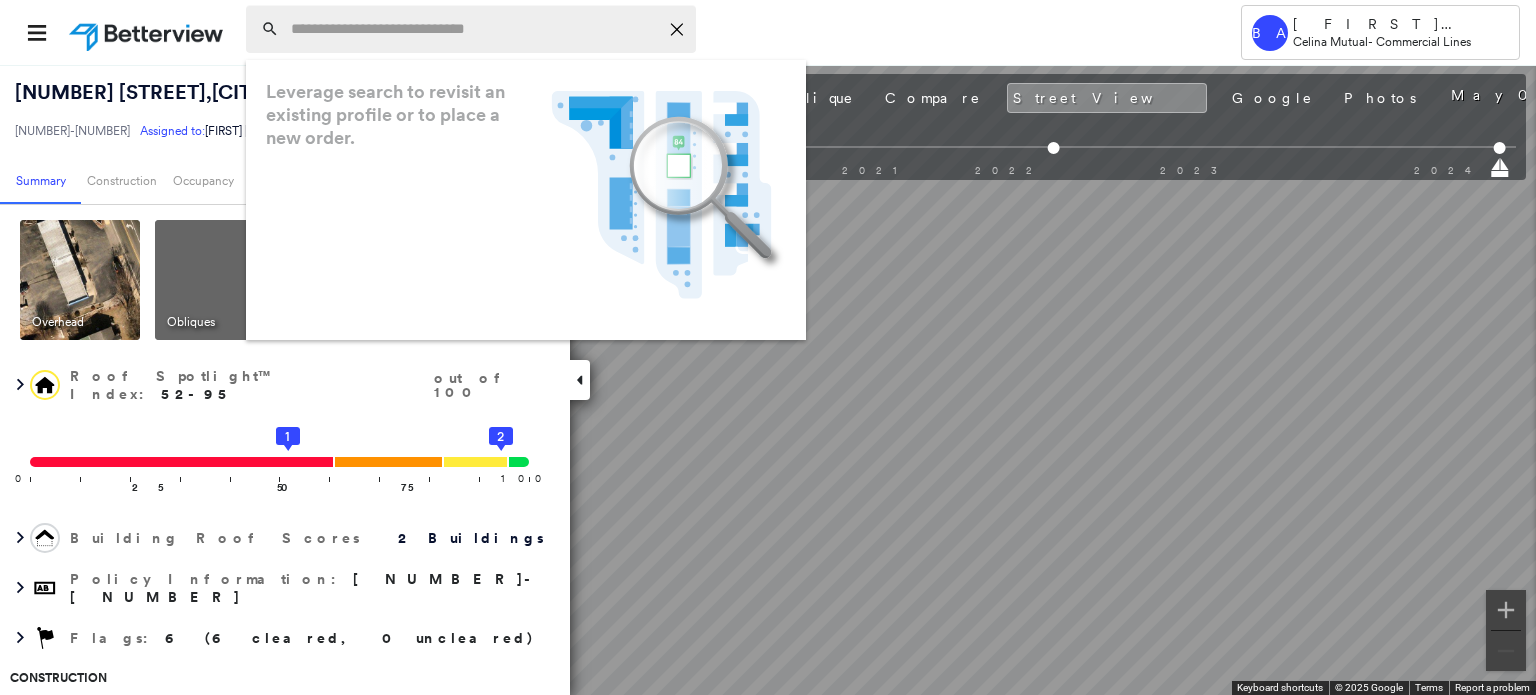 click at bounding box center (474, 29) 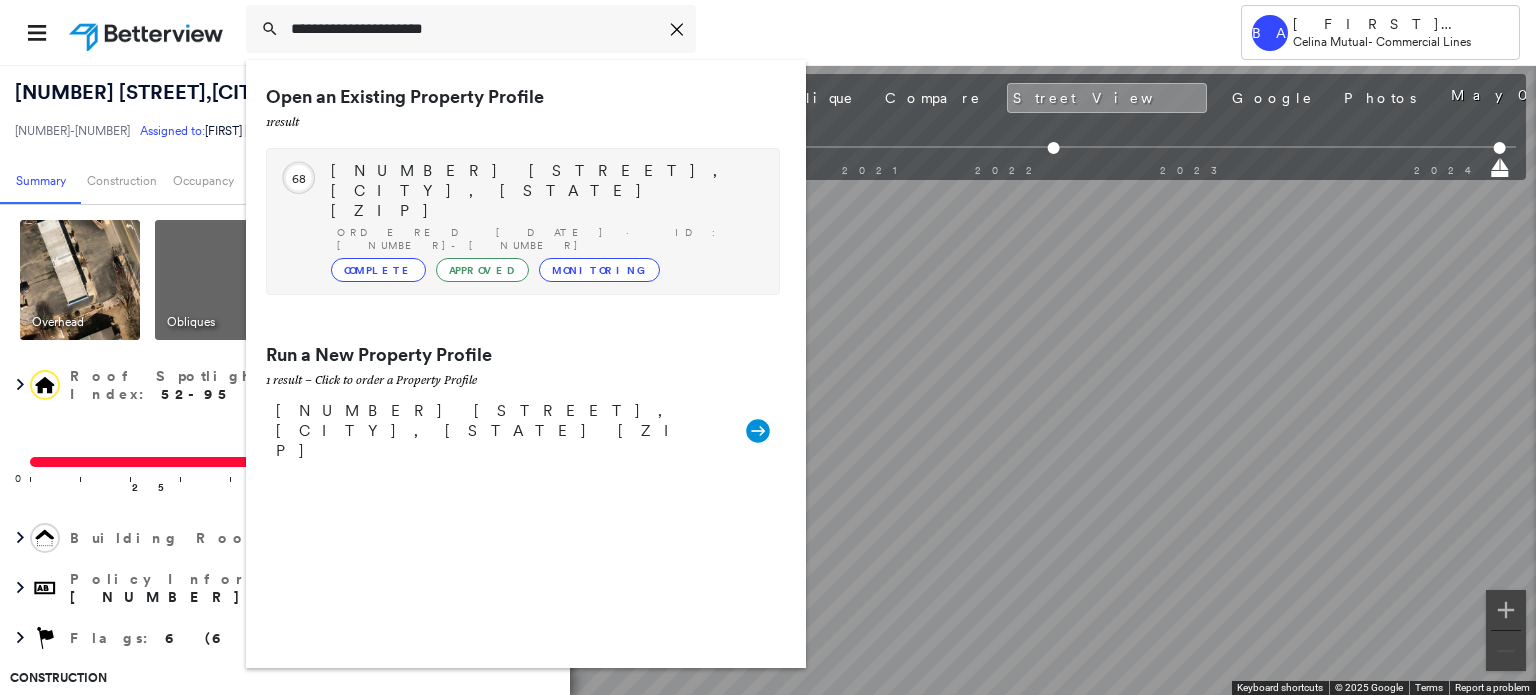 type on "**********" 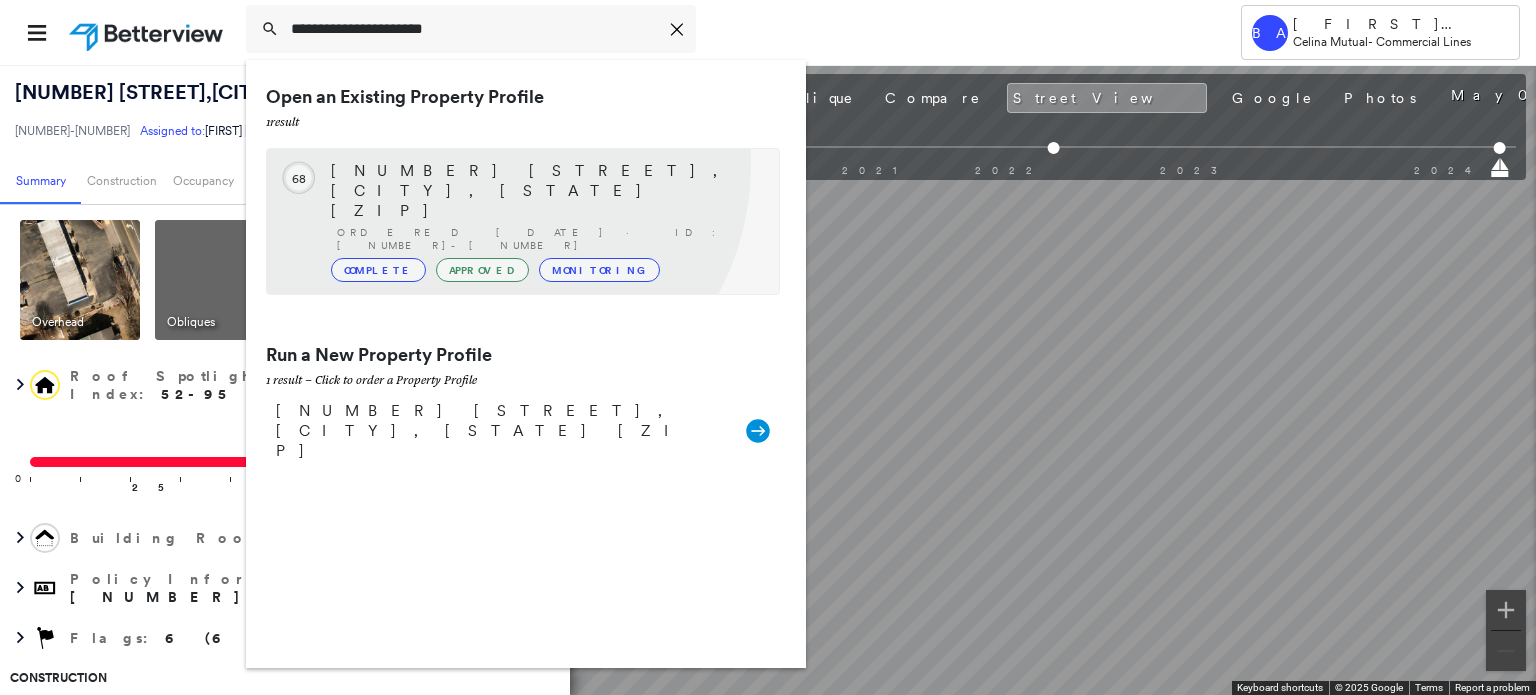 click on "[NUMBER] [STREET], [CITY], [STATE] [ZIP]" at bounding box center (545, 191) 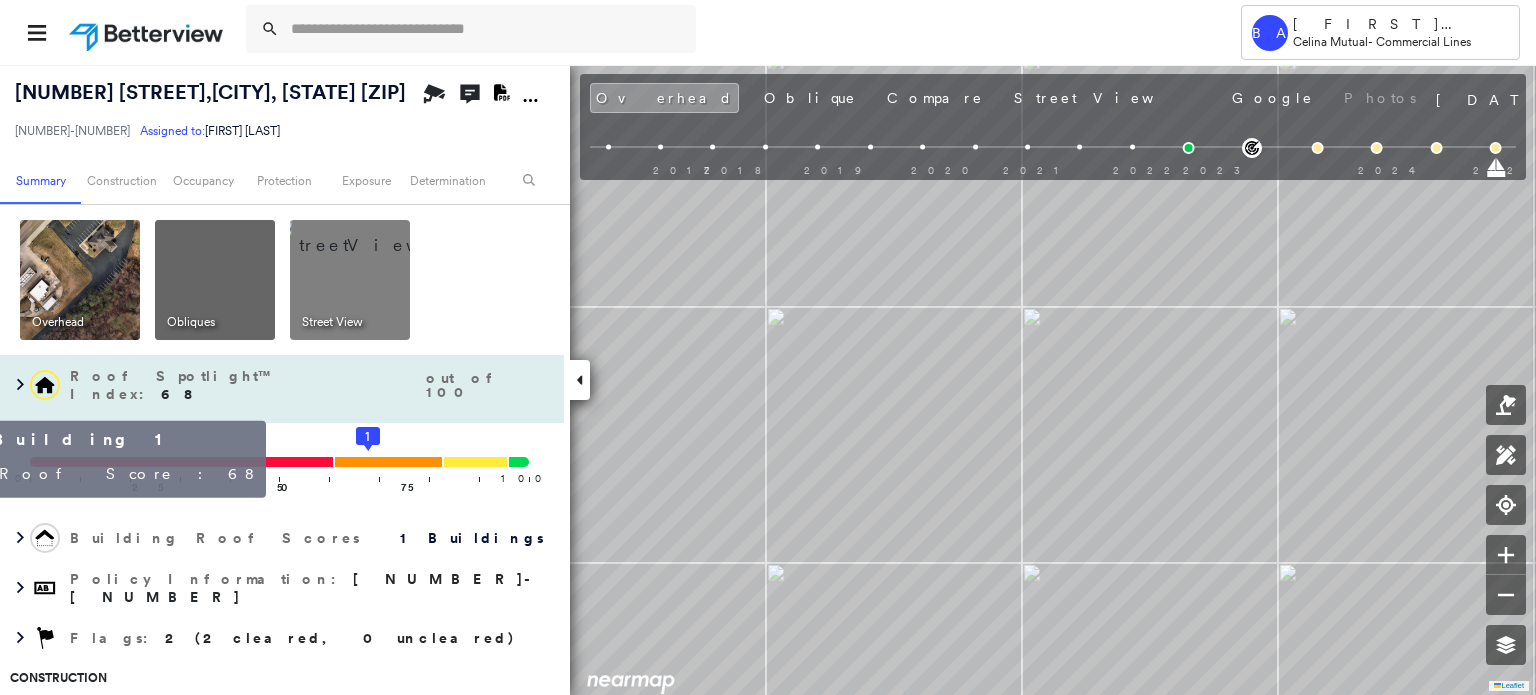 click 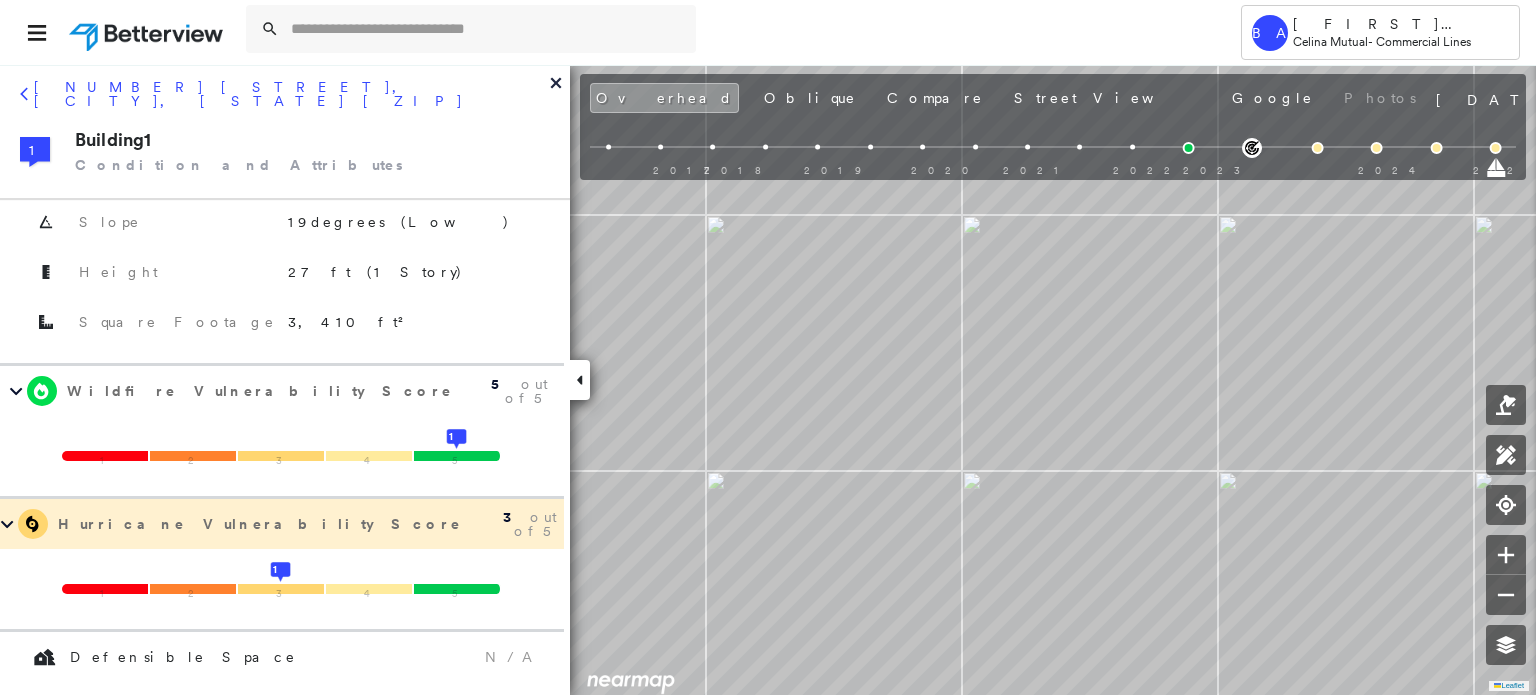 scroll, scrollTop: 0, scrollLeft: 0, axis: both 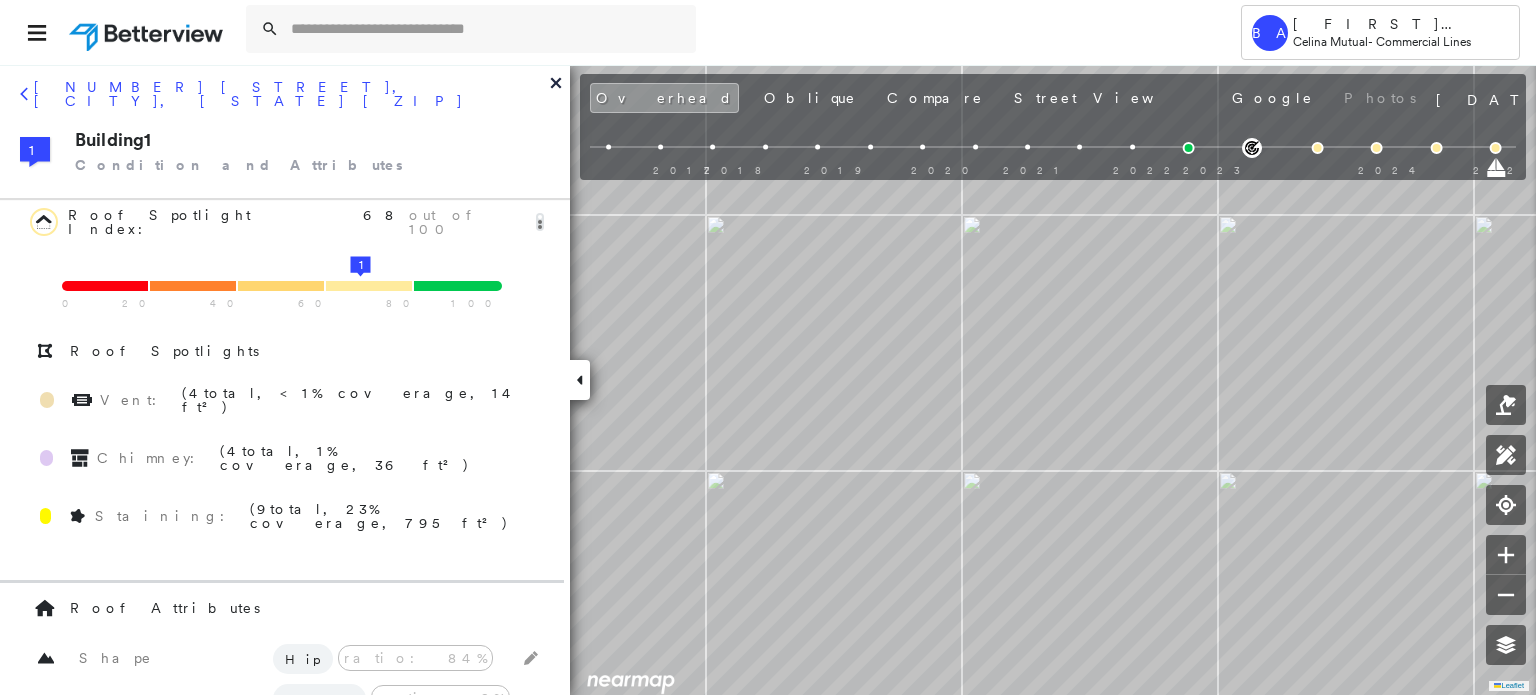 click on "[NUMBER] [STREET], [CITY], [STATE] [ZIP]" at bounding box center (285, 101) 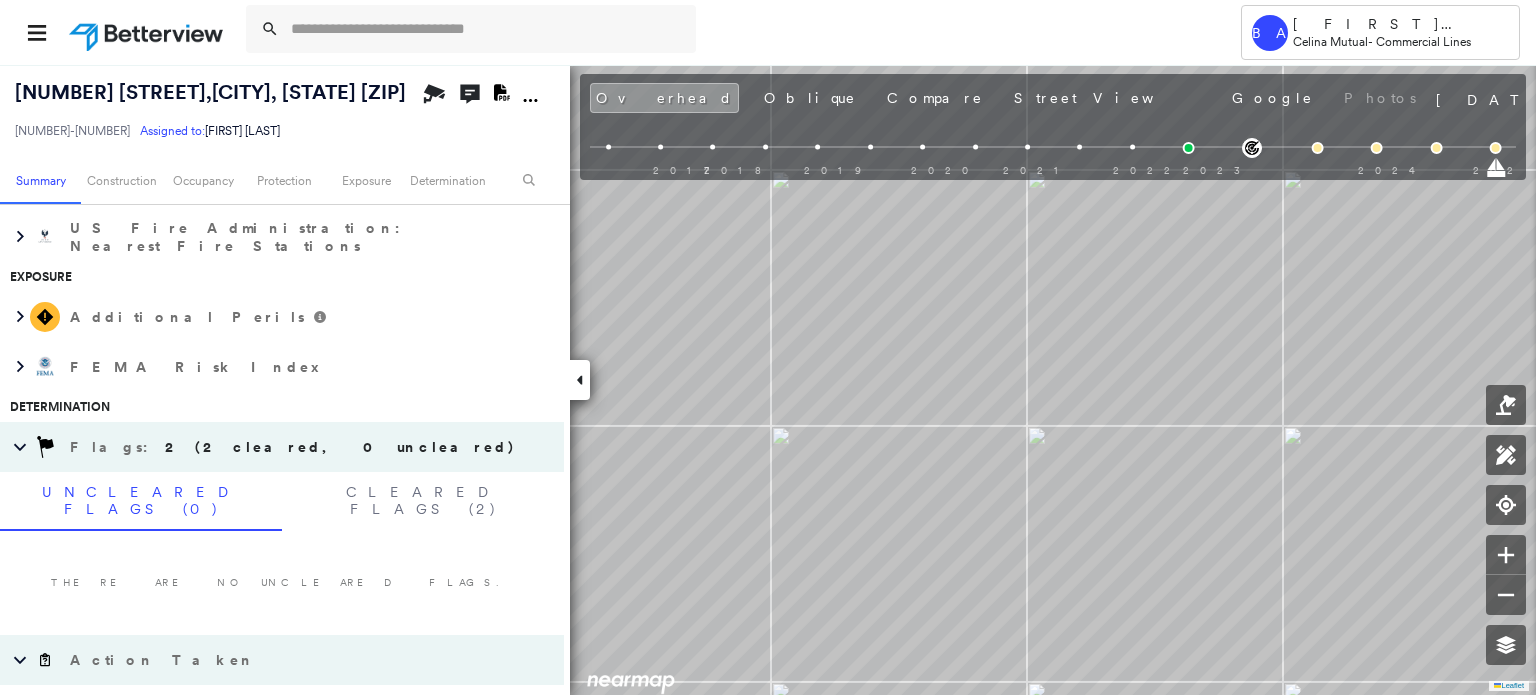 scroll, scrollTop: 1392, scrollLeft: 0, axis: vertical 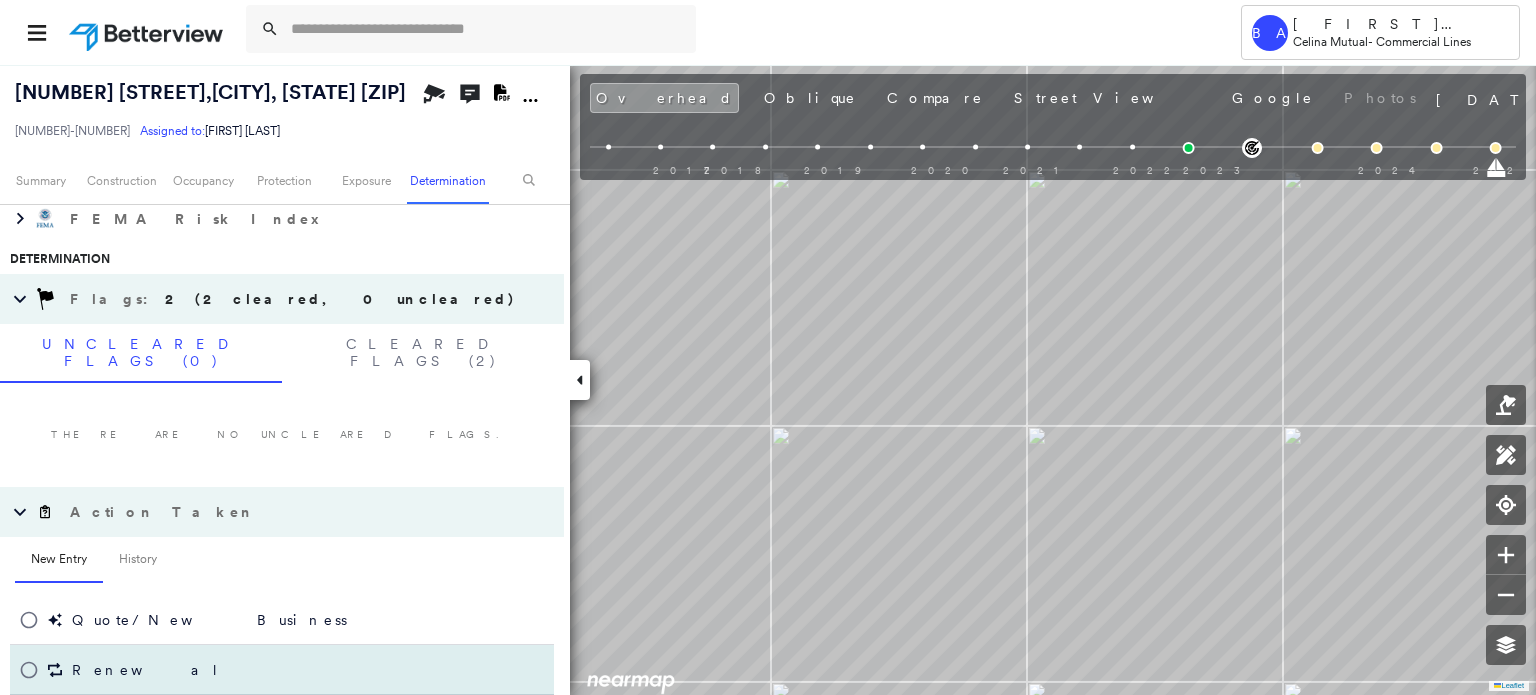 click on "Renewal" at bounding box center (115, 670) 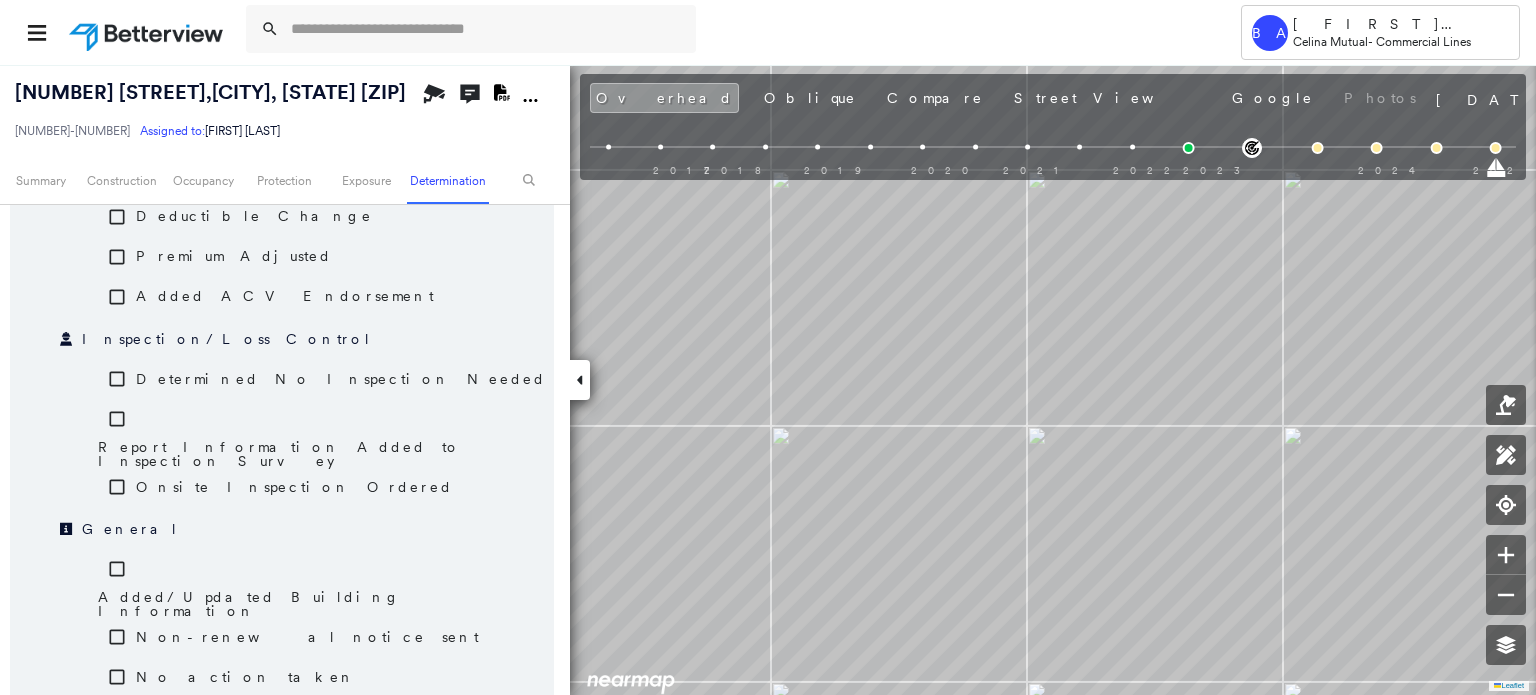 scroll, scrollTop: 1992, scrollLeft: 0, axis: vertical 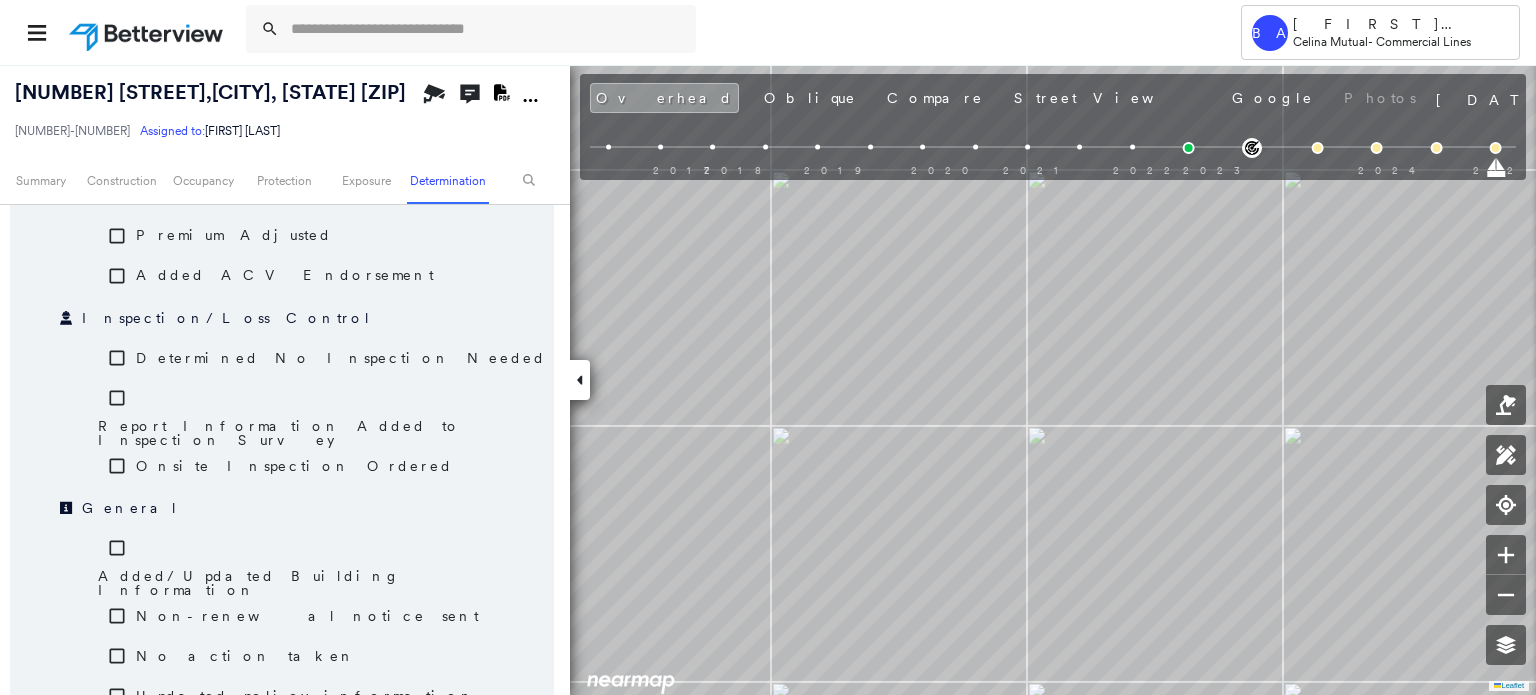 click on "No action taken" at bounding box center [246, 656] 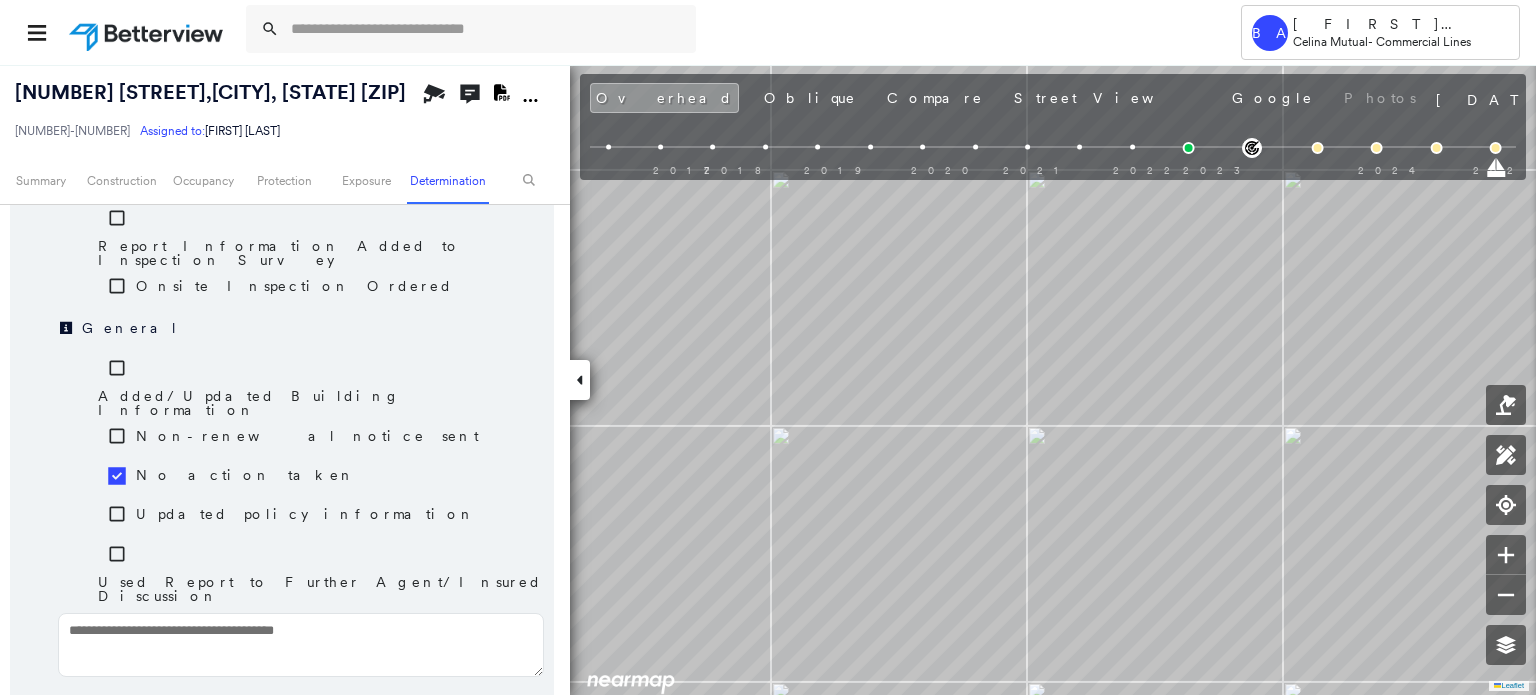 click on "Save" at bounding box center (447, 726) 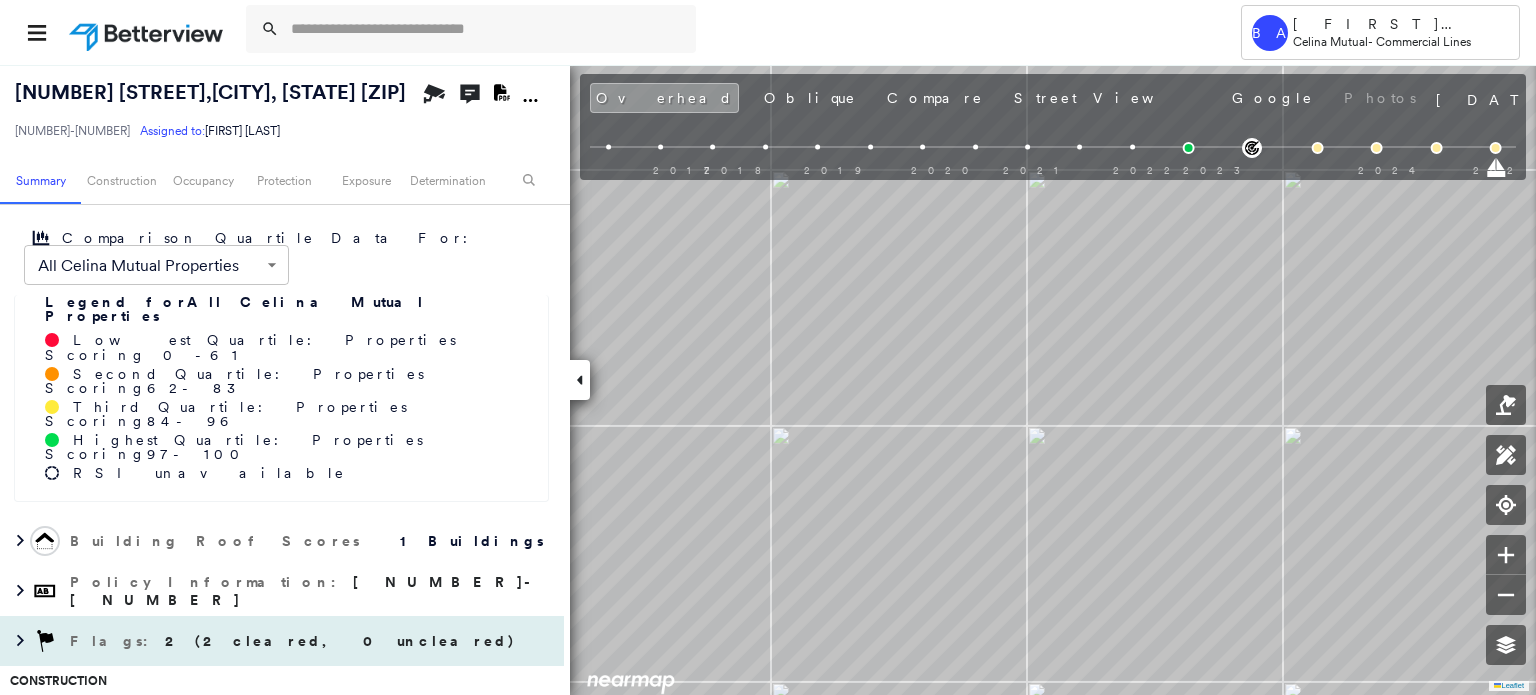 scroll, scrollTop: 400, scrollLeft: 0, axis: vertical 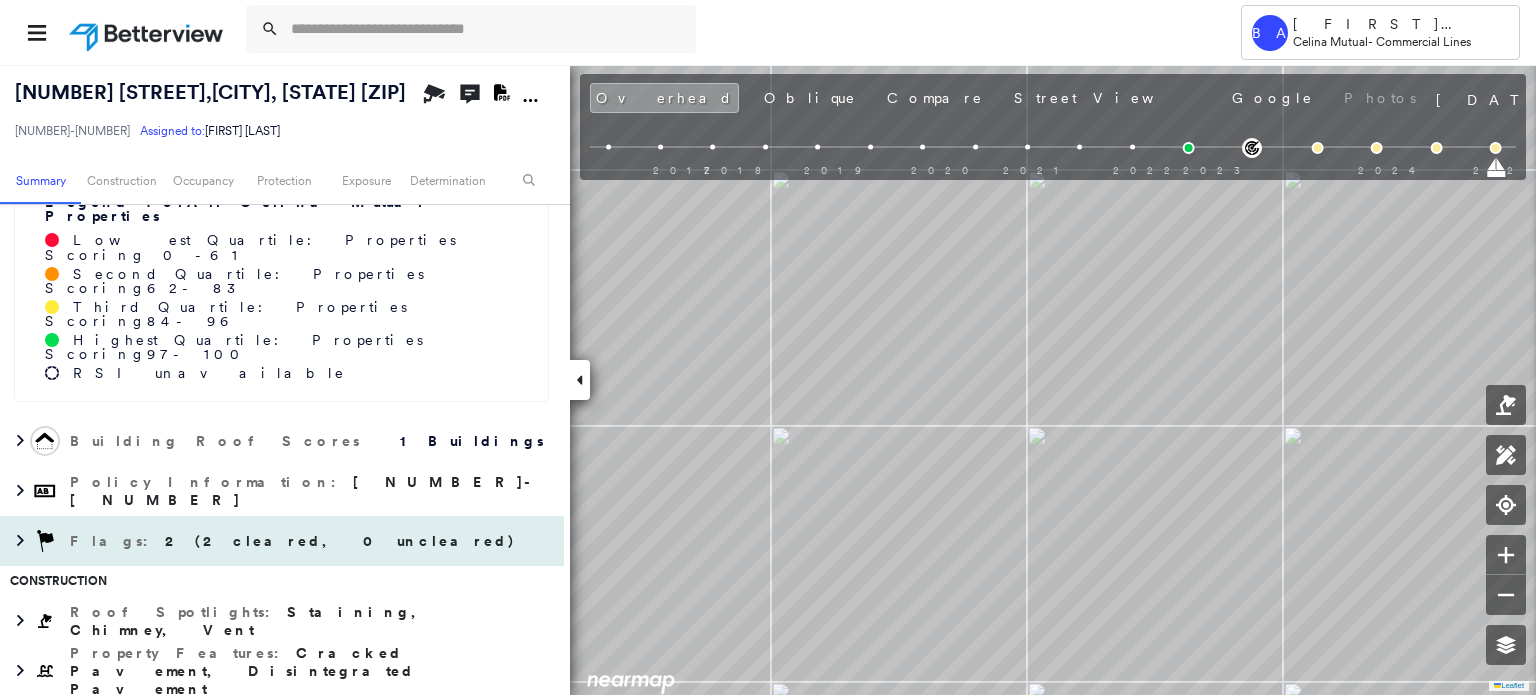 click on "Flags :  2 (2 cleared, 0 uncleared)" at bounding box center [282, 541] 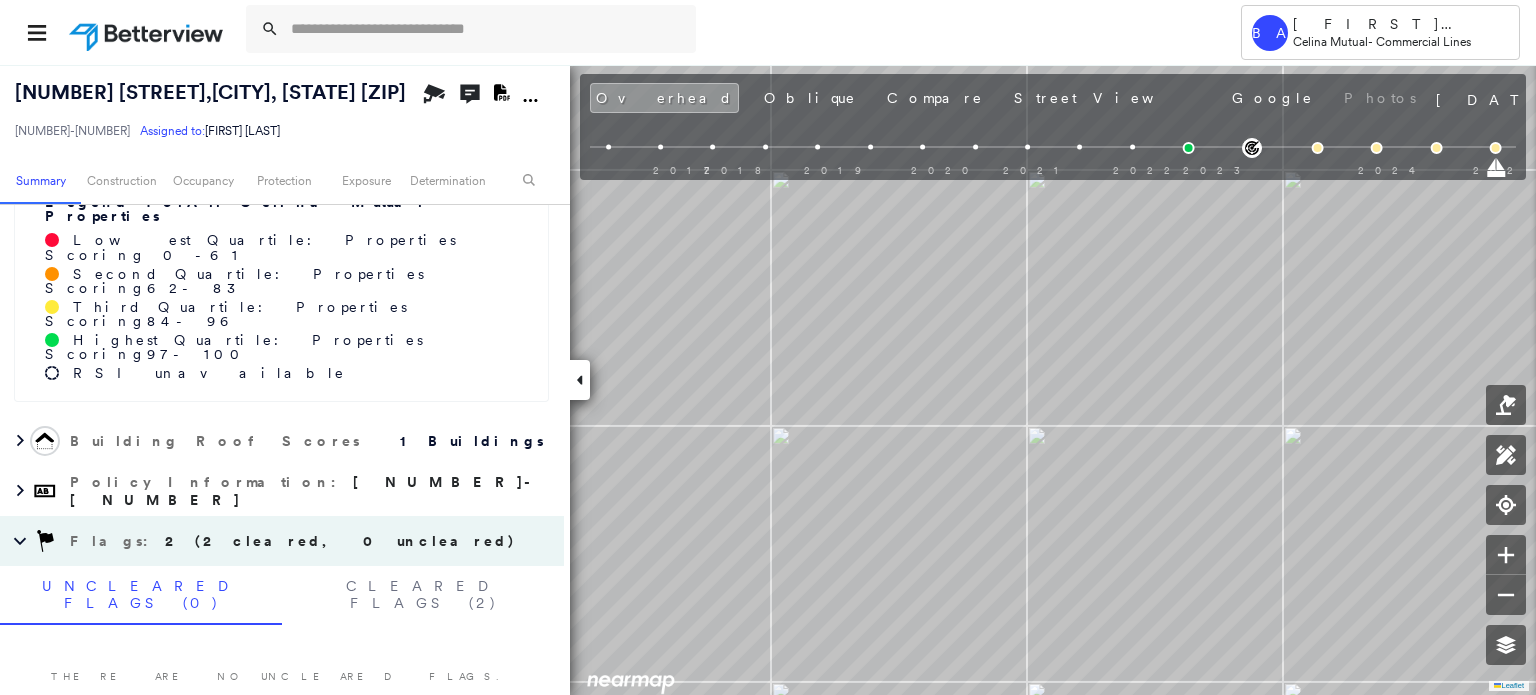 click on "Flags :  2 (2 cleared, 0 uncleared)" at bounding box center [282, 541] 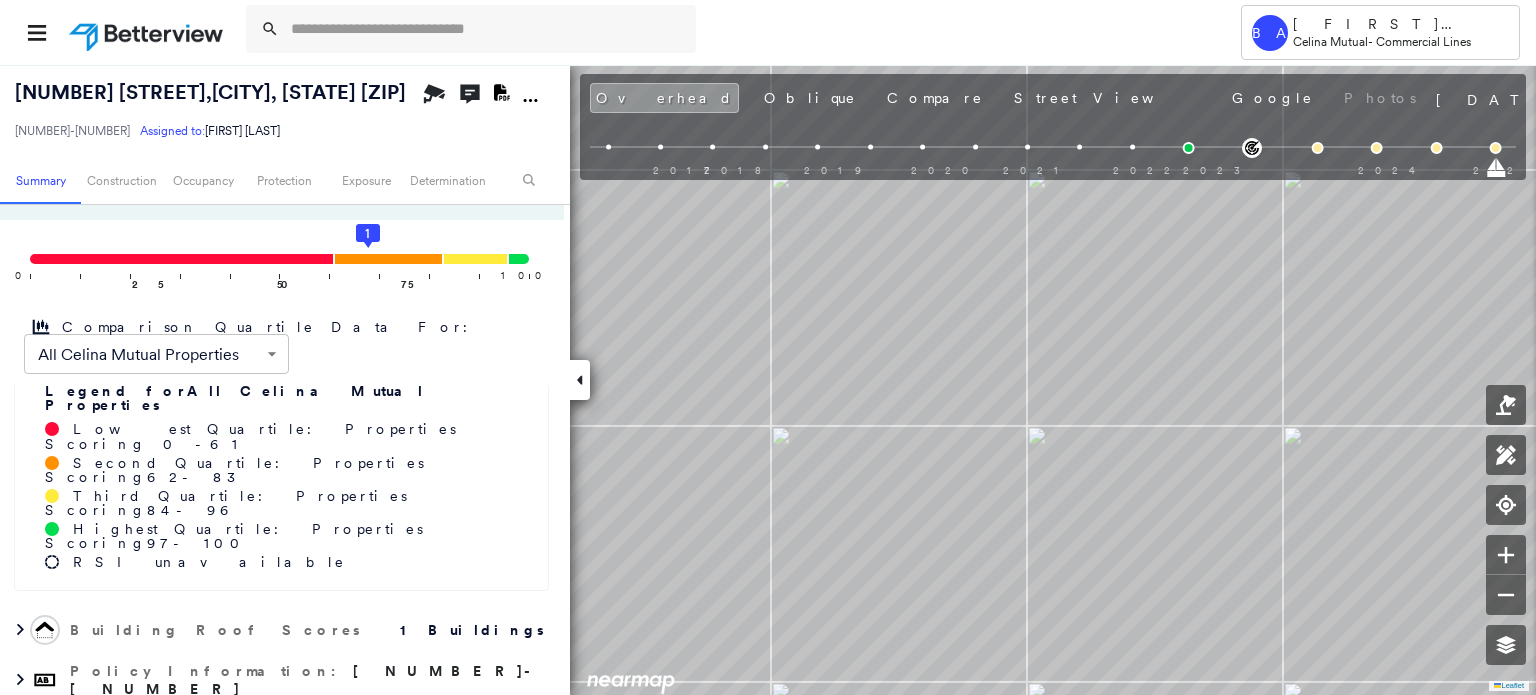 scroll, scrollTop: 0, scrollLeft: 0, axis: both 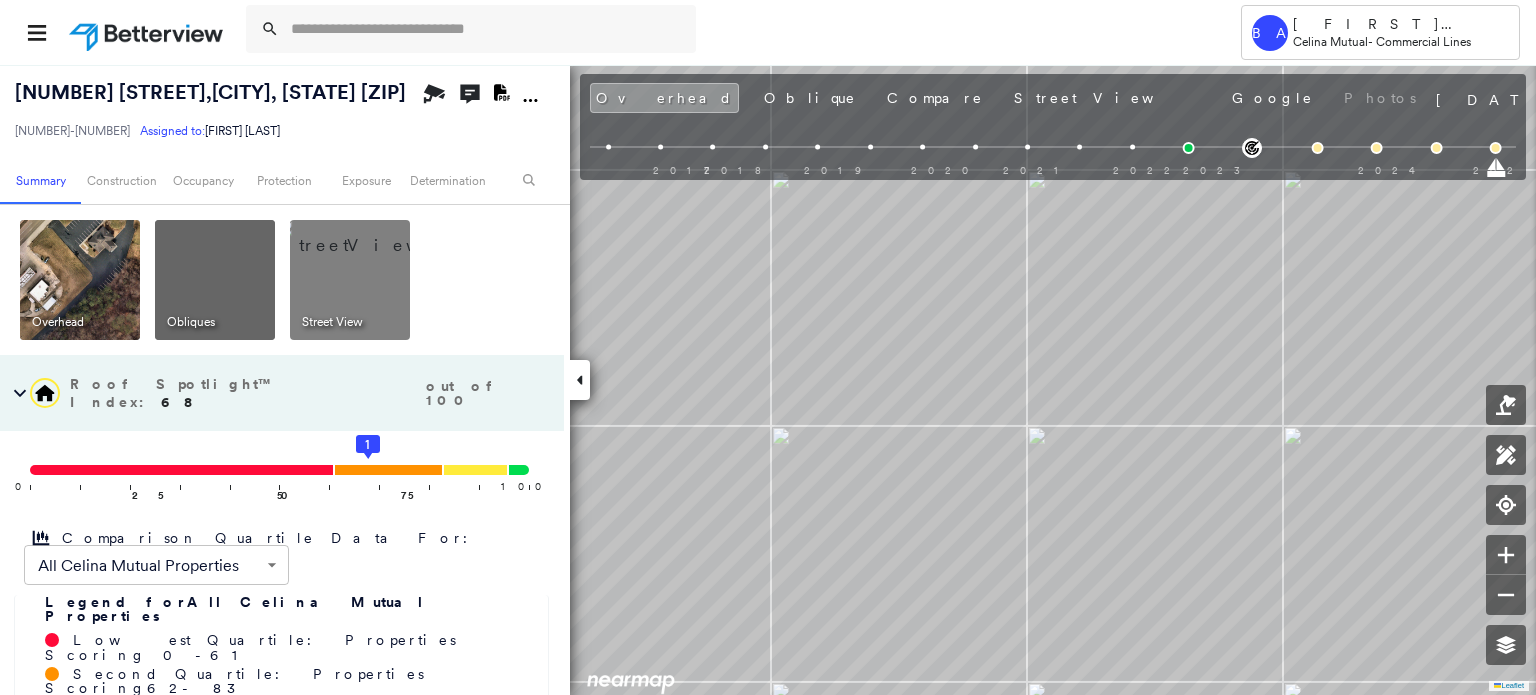 click at bounding box center (374, 235) 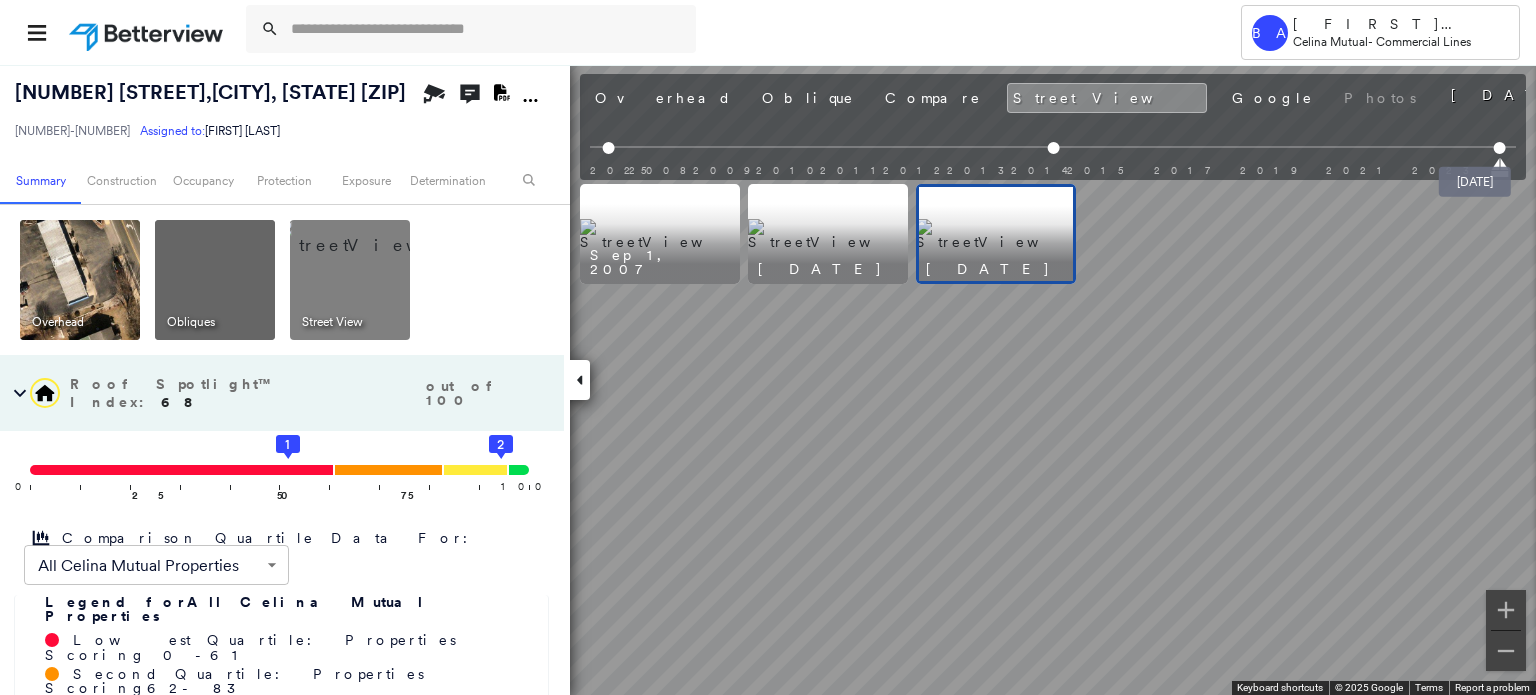 click at bounding box center [1499, 148] 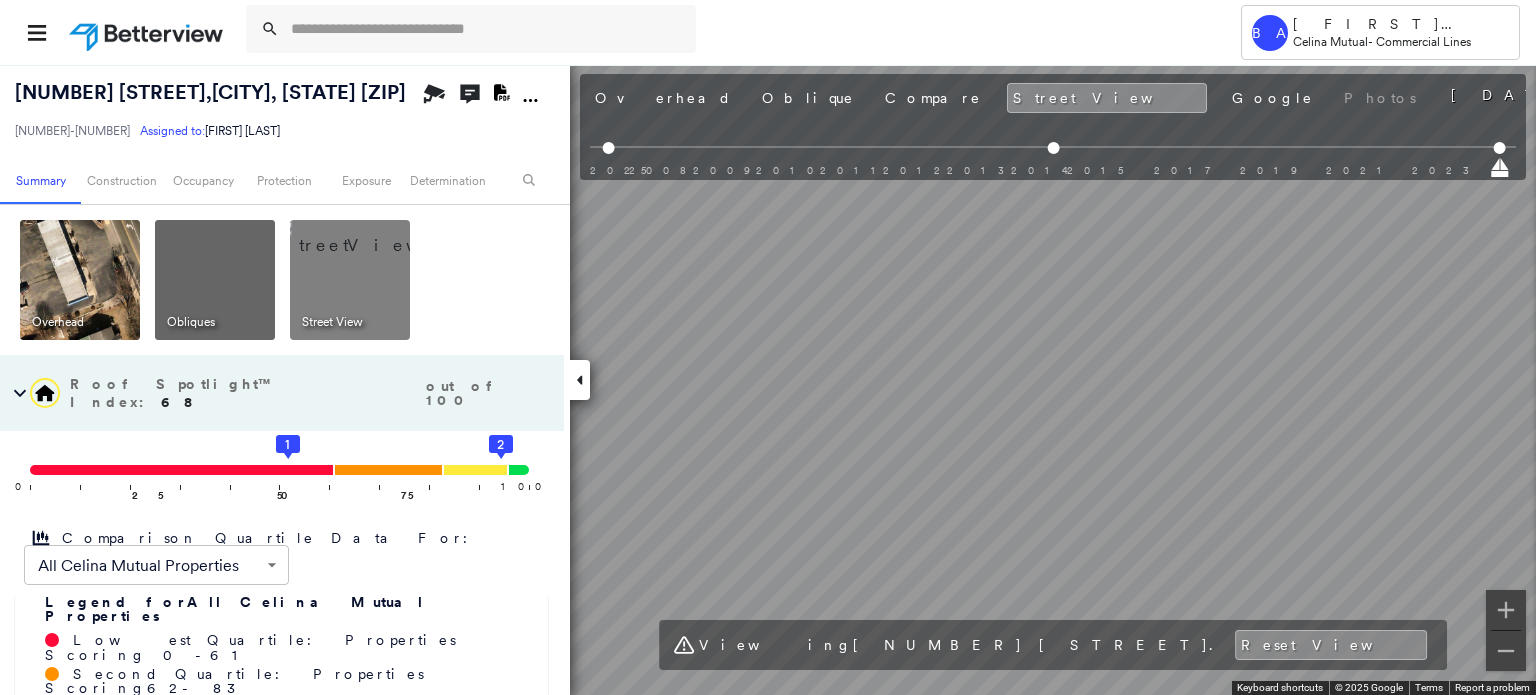 click on "[NUMBER] [STREET], [CITY], [STATE] [ZIP] [NUMBER]-[NUMBER] Assigned to: [FIRST] [LAST] Assigned to: [FIRST] [LAST] [NUMBER]-[NUMBER] Assigned to: [FIRST] [LAST] Open Comments Download PDF Report Summary Construction Occupancy Protection Exposure Determination Overhead Obliques Street View Roof Spotlight™ Index : 68 out of 100 0 100 25 50 75 1 2 Comparison Quartile Data For: All Celina Mutual Properties ****** Legend for All Celina Mutual Properties Lowest Quartile: Properties Scoring 0 - 61 Second Quartile: Properties Scoring 62 - 83 Third Quartile: Properties Scoring 84 - 96 Highest Quartile: Properties Scoring 97 - 100 RSI unavailable Building Roof Scores 1 Buildings Policy Information : [NUMBER]-[NUMBER] Flags : 2 (2 cleared, 0 uncleared) Construction Roof Spotlights : Staining, Chimney, Vent Property Features : Cracked Pavement, Disintegrated Pavement Roof Size & Shape : 1 building - Hip | Asphalt Shingle Occupancy Place Detail Google - Places National Registry of Historic Places Protection Exposure :" at bounding box center [768, 379] 